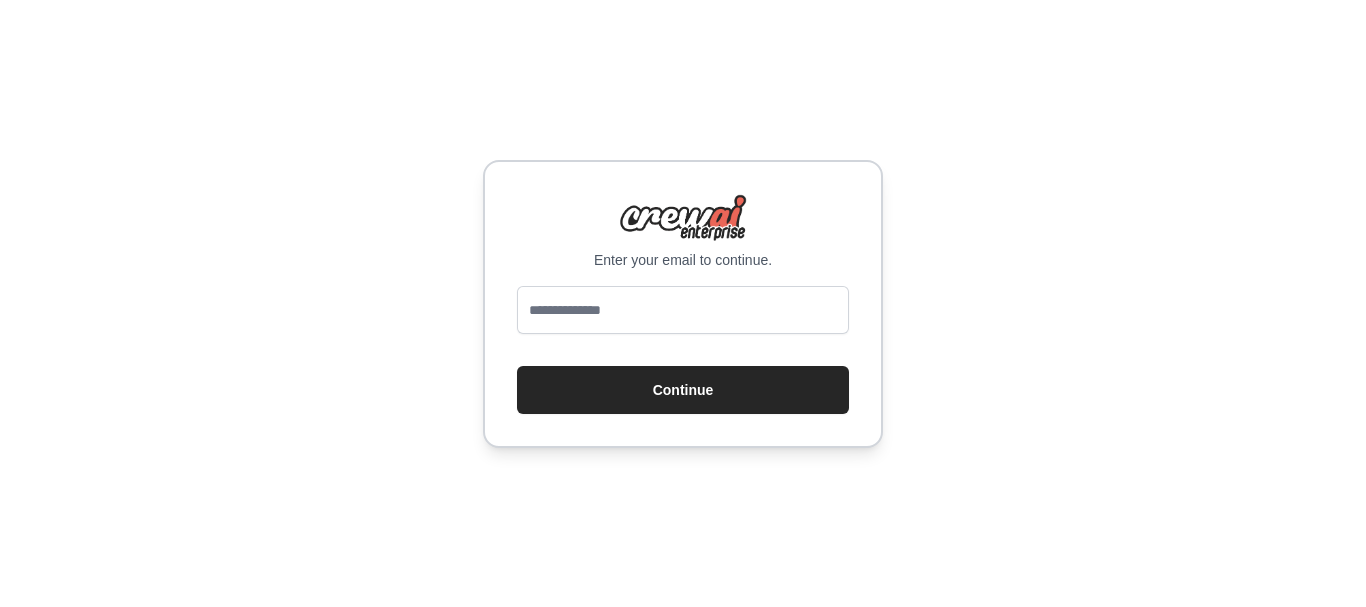 scroll, scrollTop: 0, scrollLeft: 0, axis: both 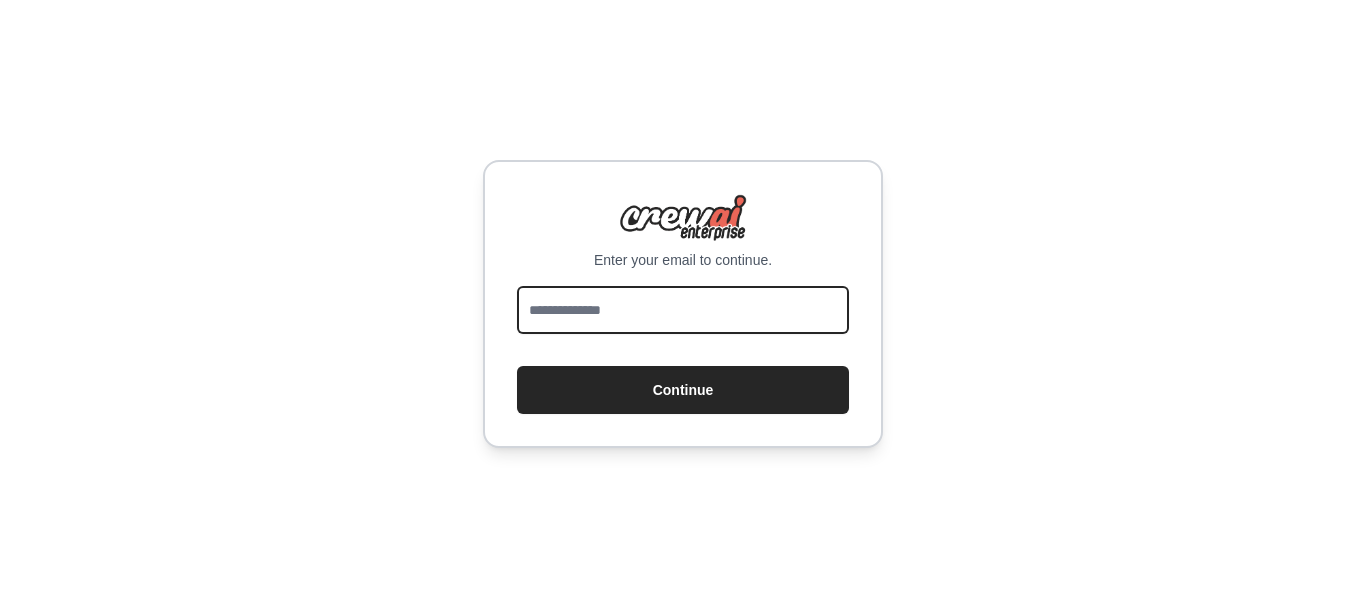 click at bounding box center (683, 310) 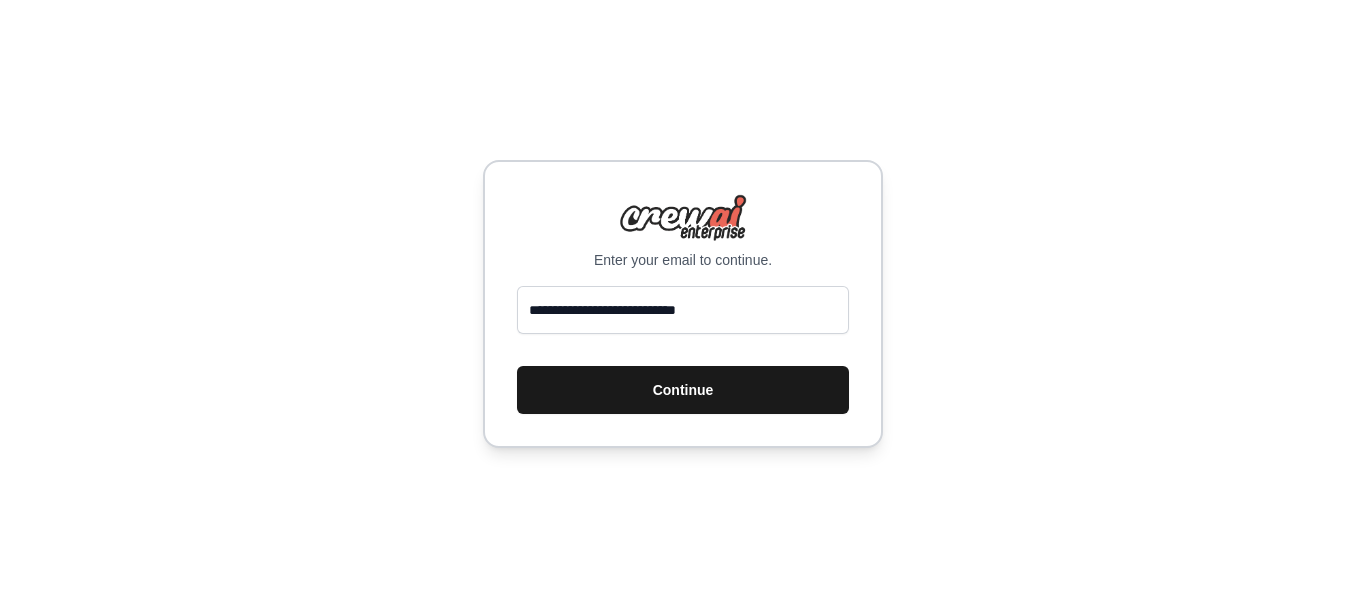 click on "Continue" at bounding box center (683, 390) 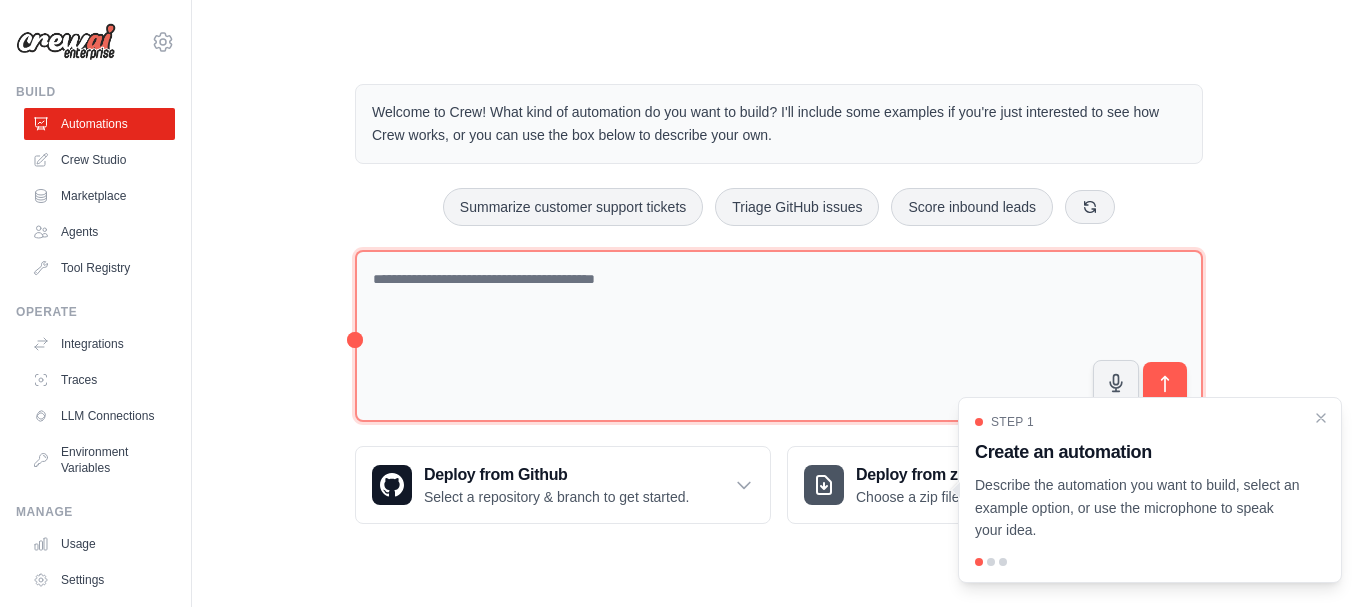 scroll, scrollTop: 0, scrollLeft: 0, axis: both 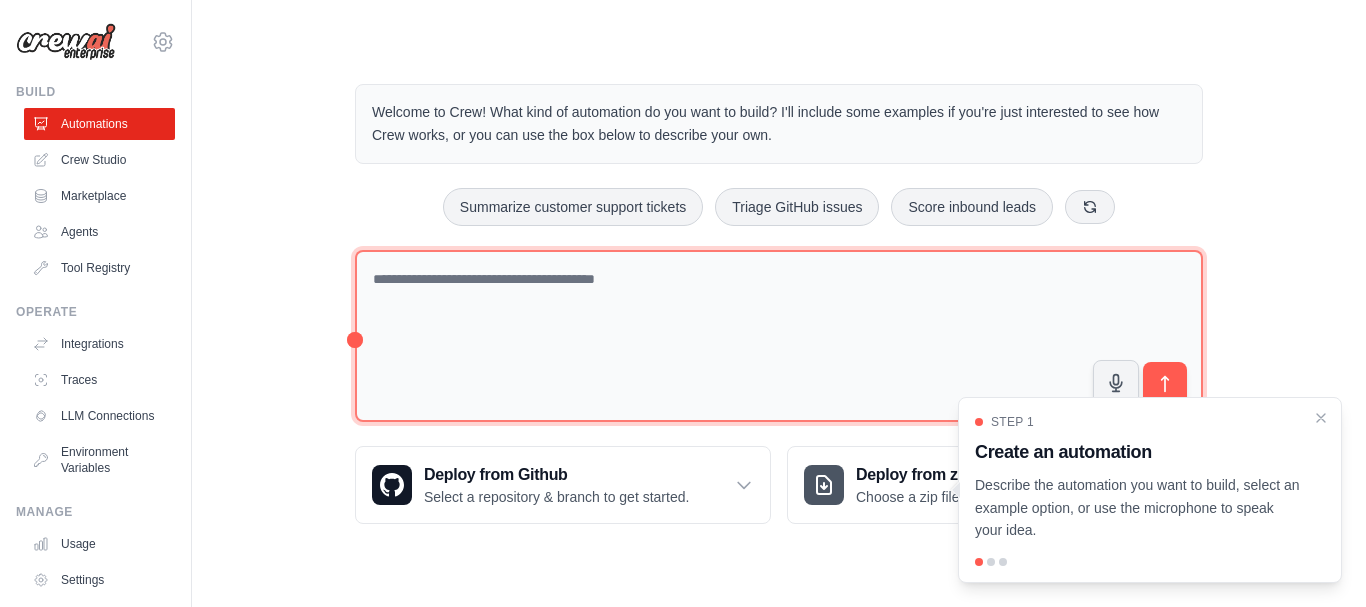 click at bounding box center (779, 336) 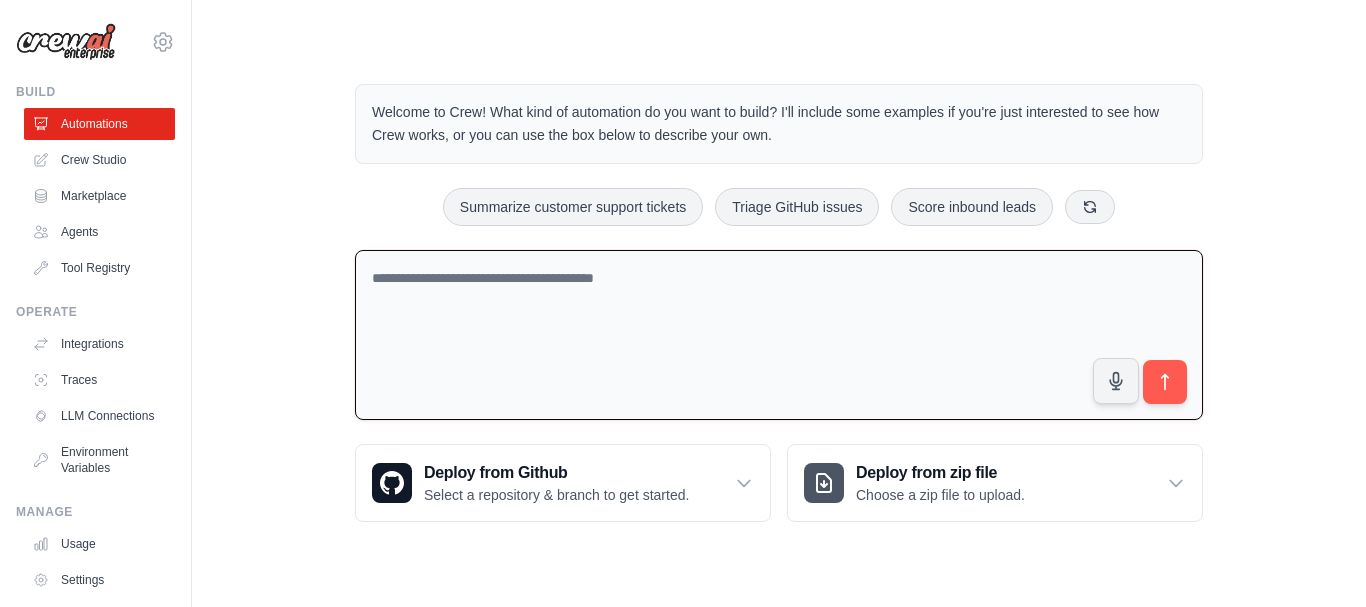 click at bounding box center [779, 335] 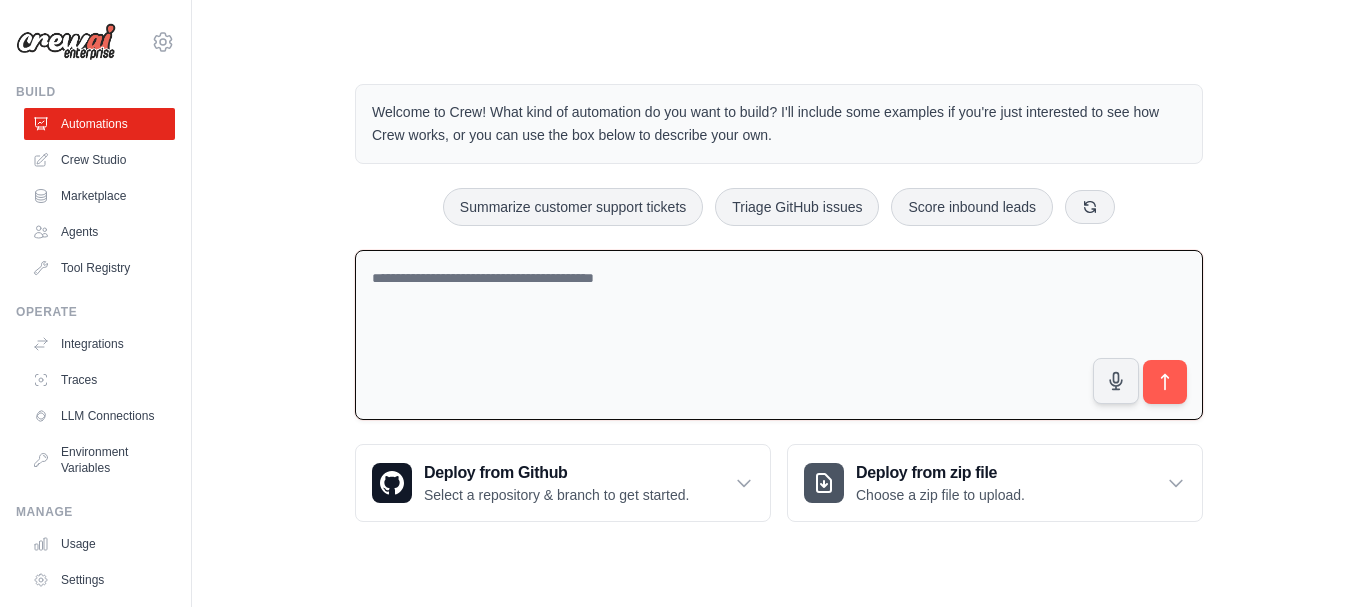 click at bounding box center [779, 335] 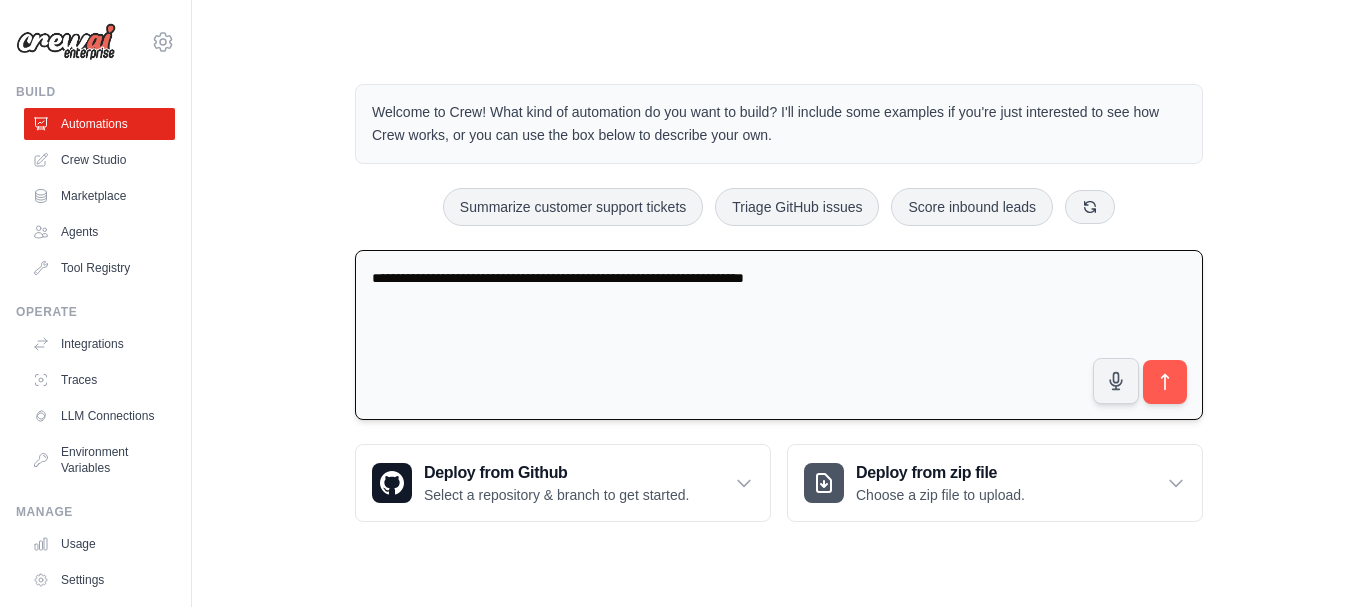 type on "**********" 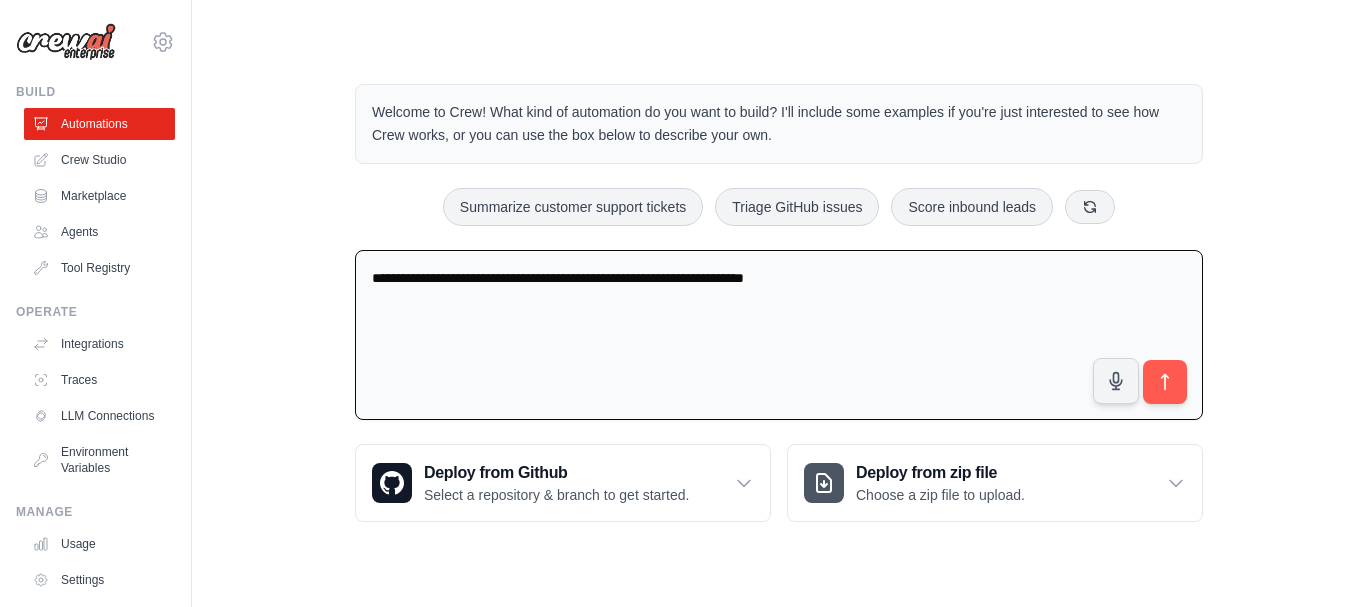 click on "**********" at bounding box center [779, 335] 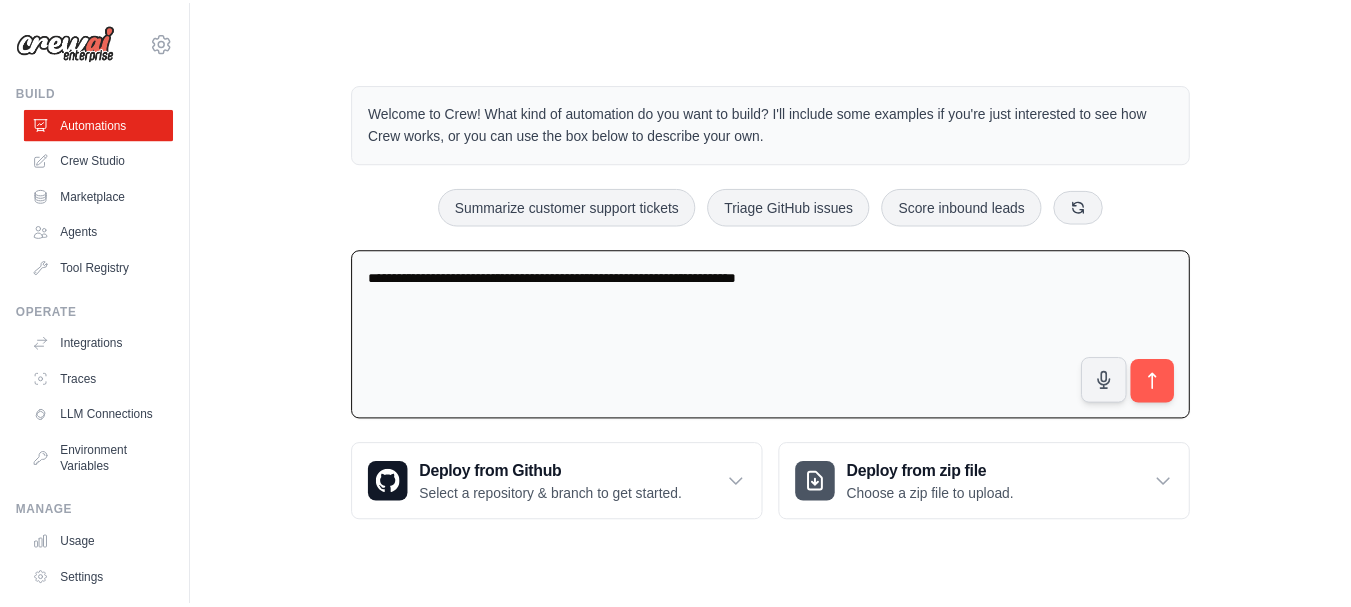 scroll, scrollTop: 0, scrollLeft: 0, axis: both 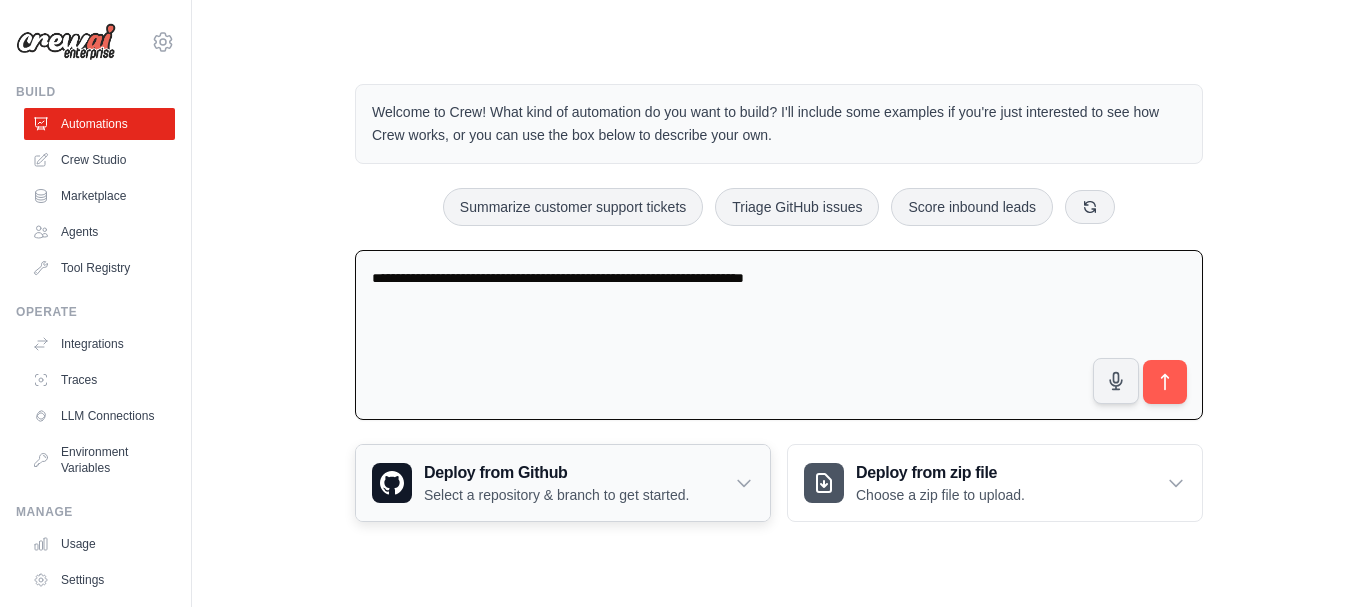 click on "Deploy from Github
Select a repository & branch to get started." at bounding box center (563, 483) 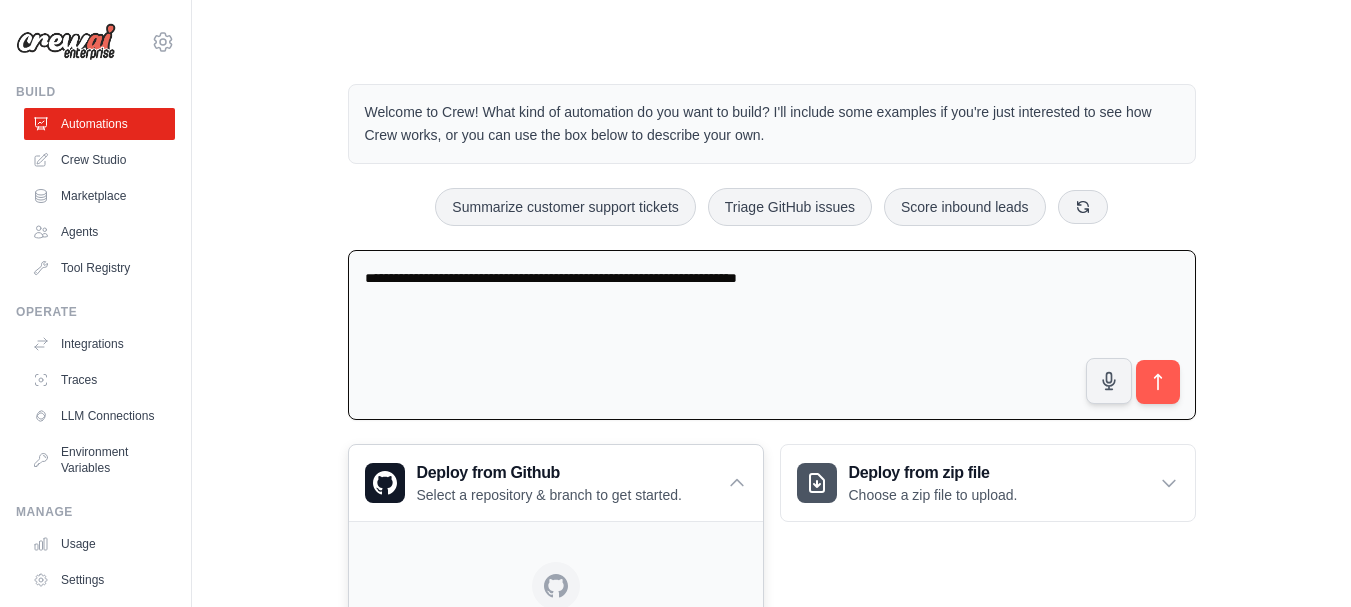 click on "Configure GitHub" at bounding box center (555, 708) 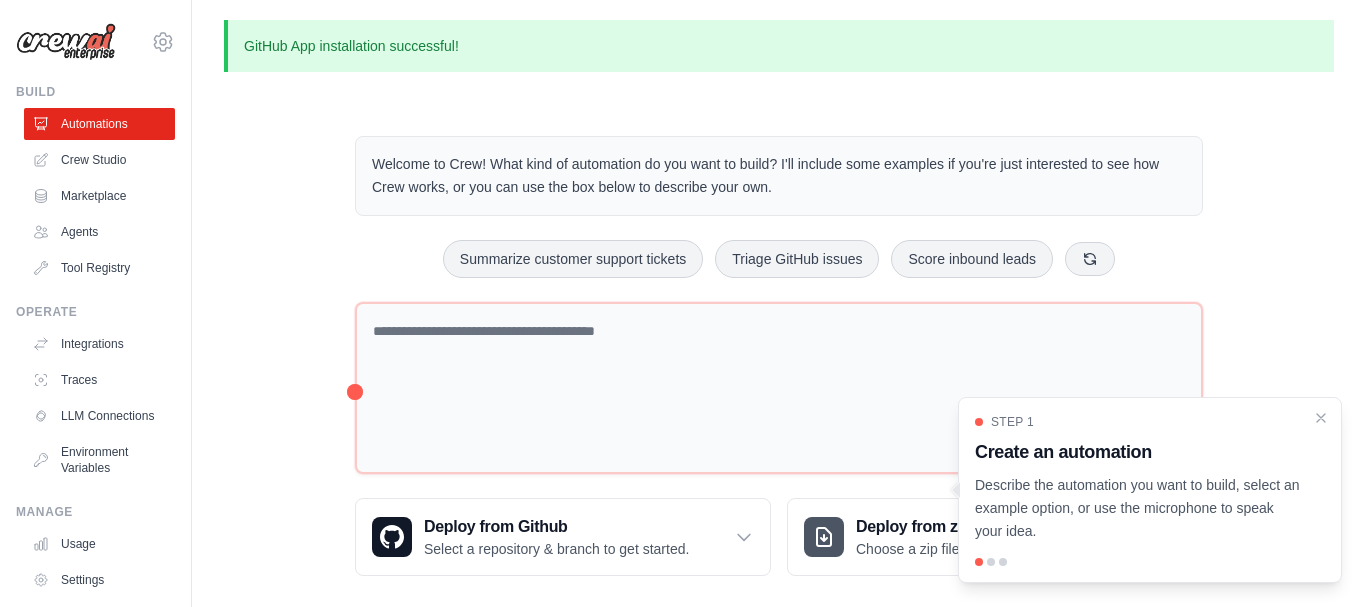 scroll, scrollTop: 0, scrollLeft: 0, axis: both 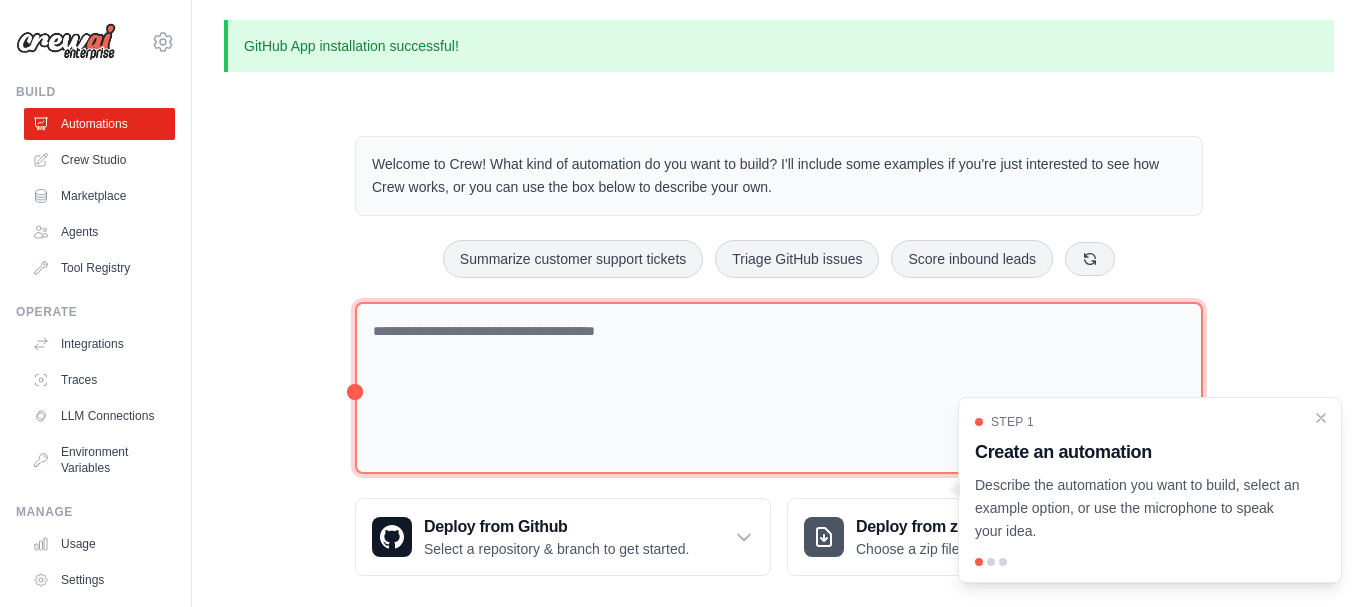click at bounding box center [779, 388] 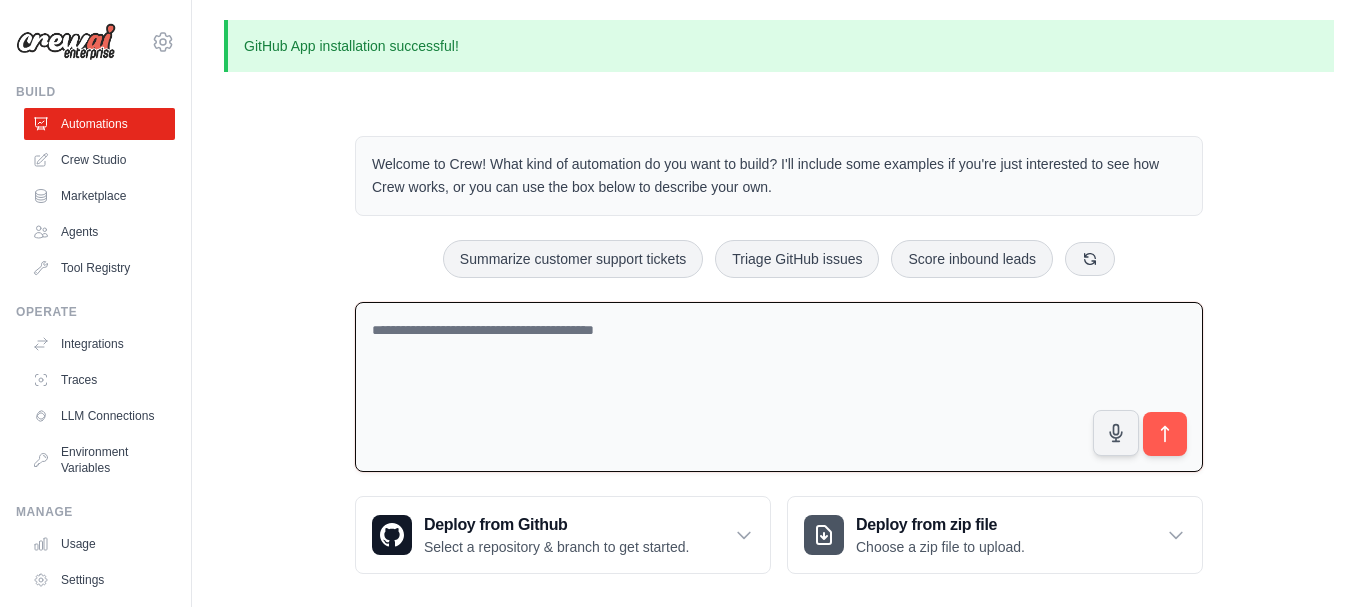 click at bounding box center (779, 387) 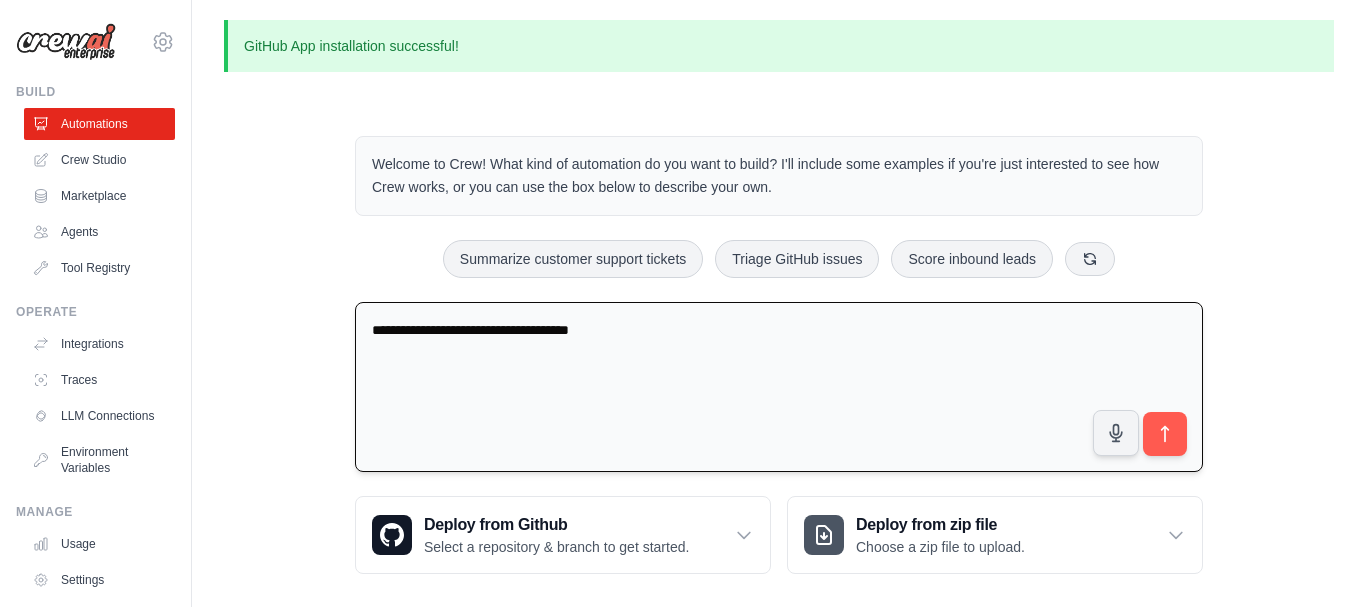 type on "**********" 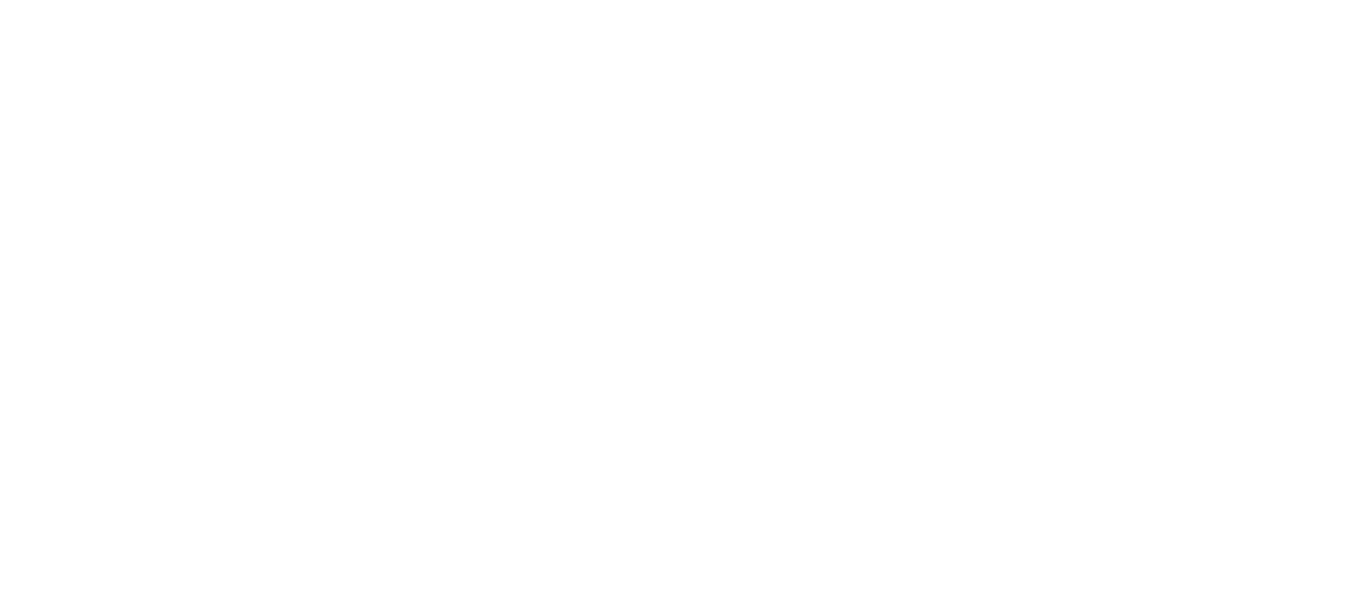 scroll, scrollTop: 0, scrollLeft: 0, axis: both 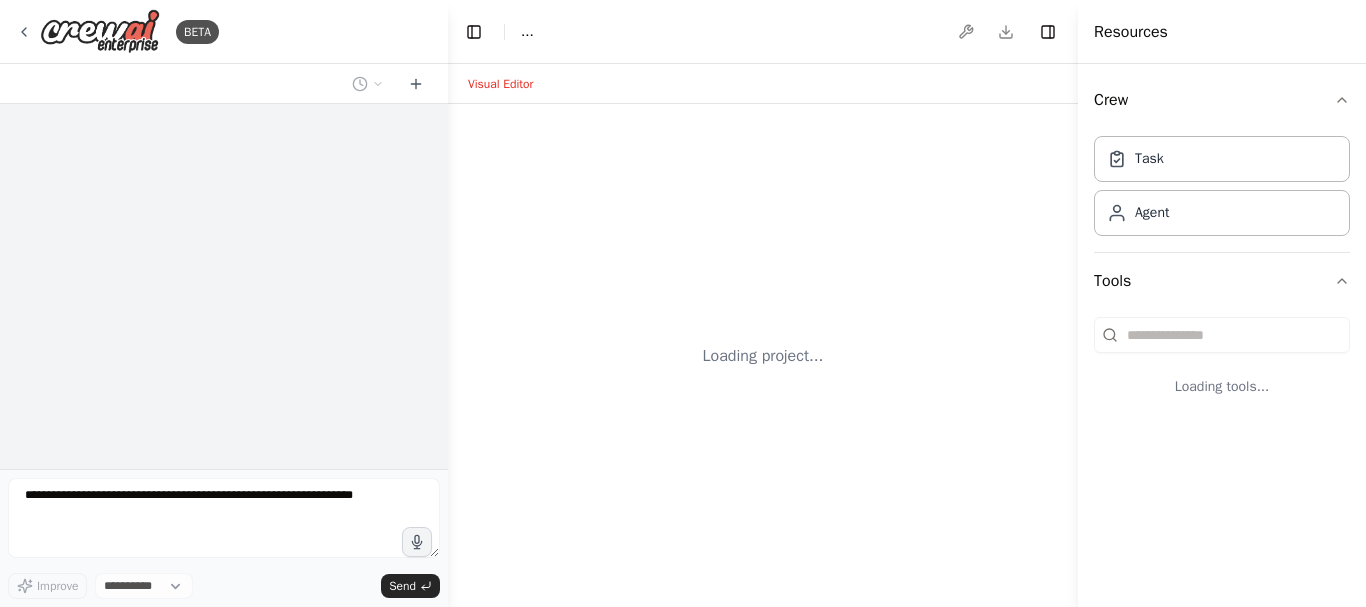 select on "****" 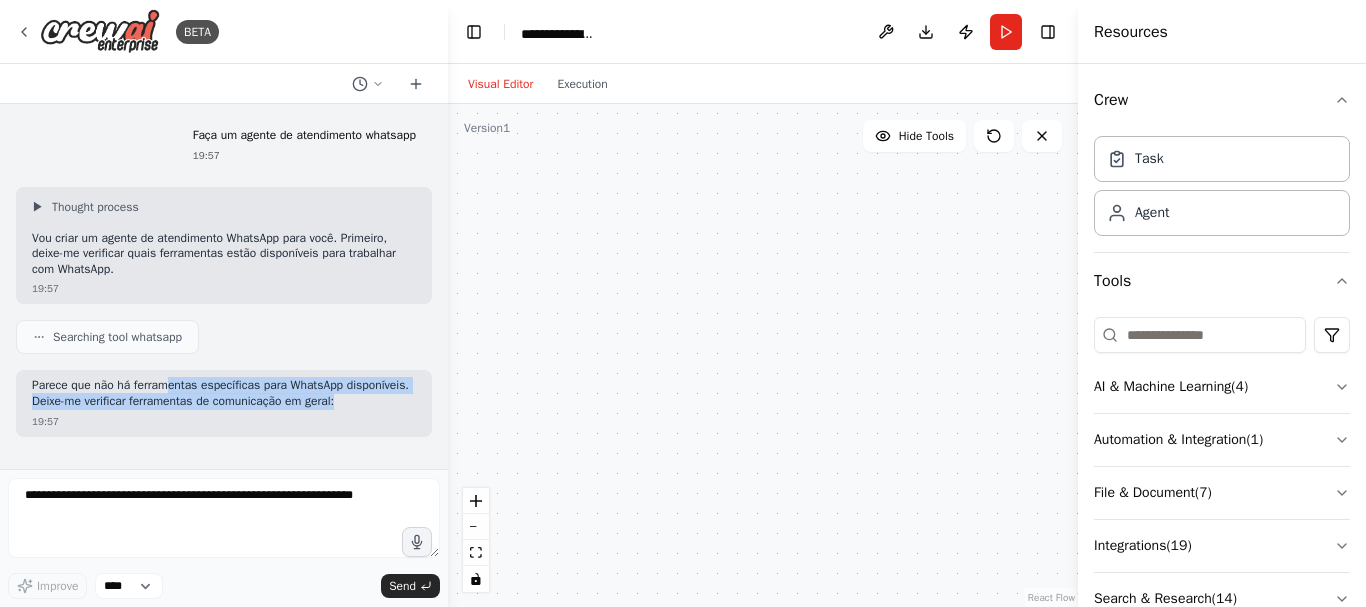 drag, startPoint x: 132, startPoint y: 287, endPoint x: 350, endPoint y: 293, distance: 218.08255 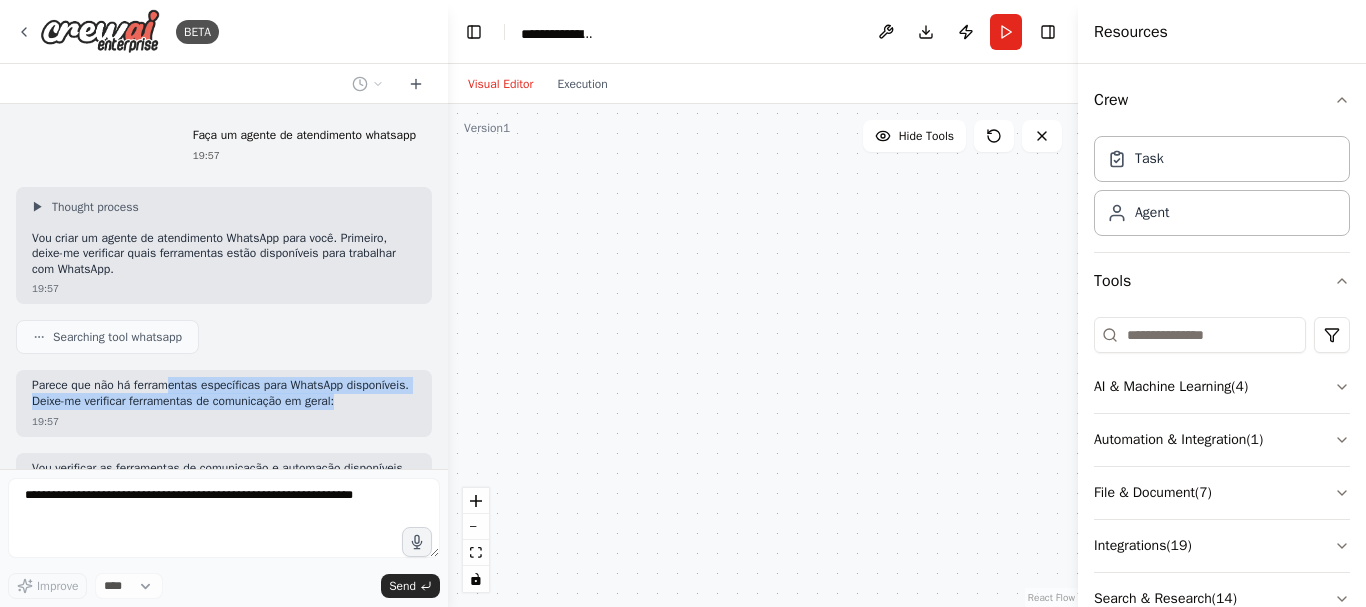 click on "Parece que não há ferramentas específicas para WhatsApp disponíveis. Deixe-me verificar ferramentas de comunicação em geral:" at bounding box center [224, 393] 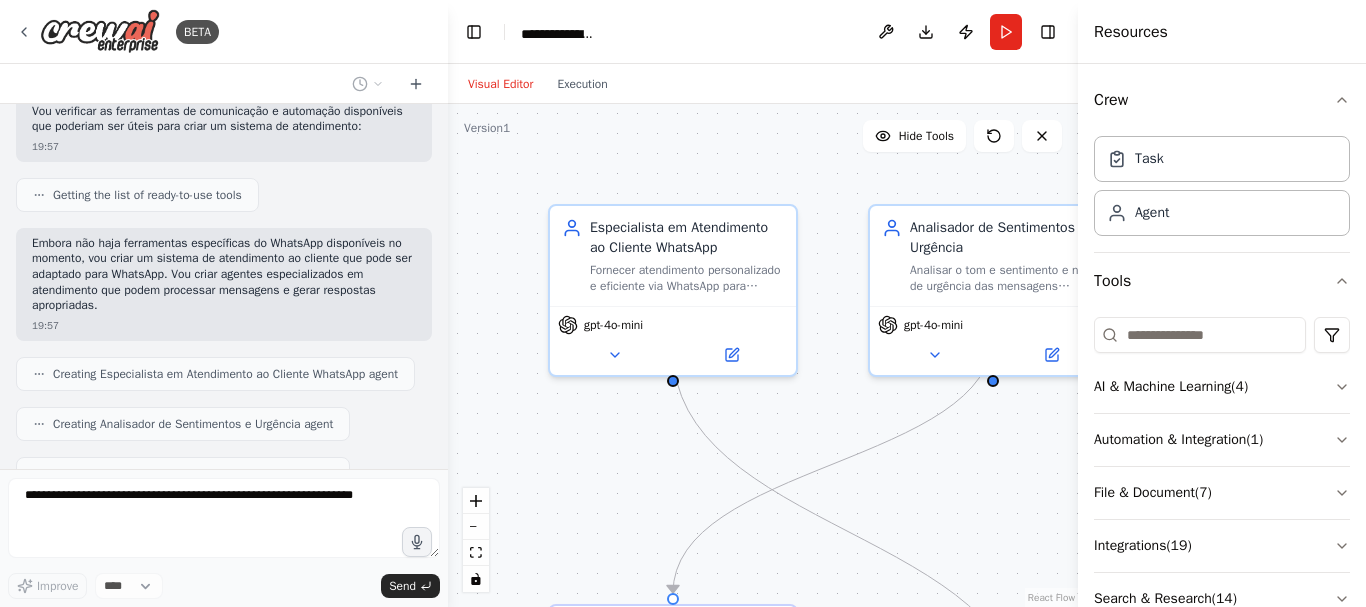 scroll, scrollTop: 448, scrollLeft: 0, axis: vertical 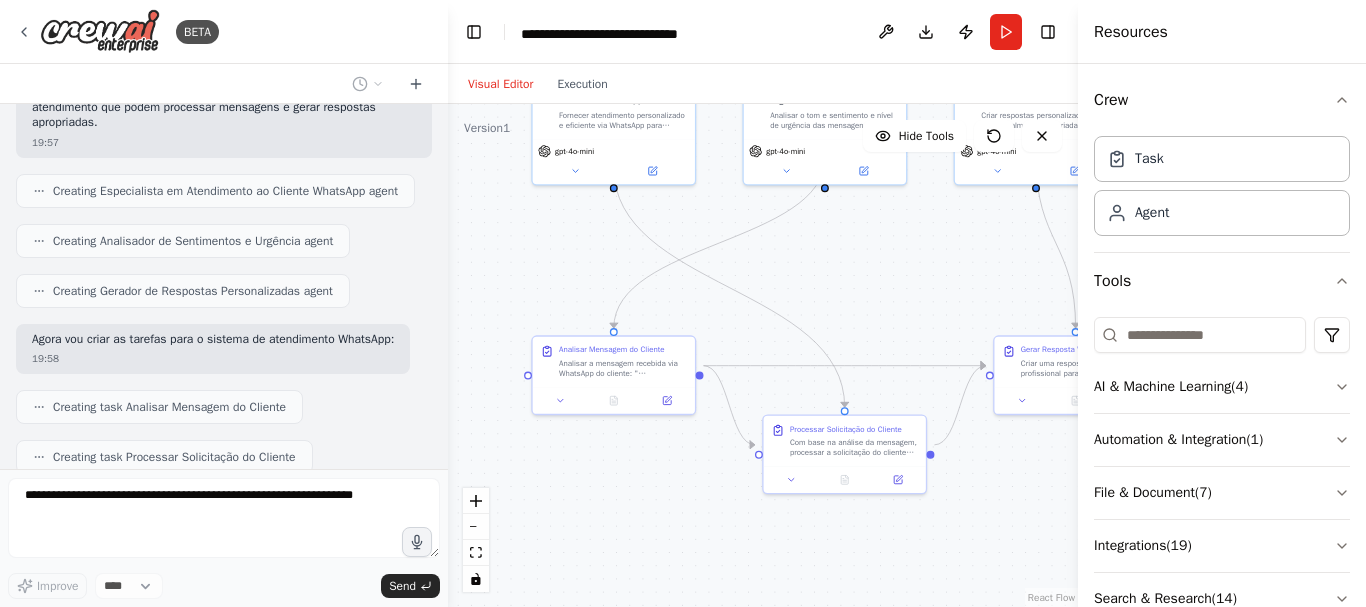 drag, startPoint x: 868, startPoint y: 456, endPoint x: 770, endPoint y: 253, distance: 225.41739 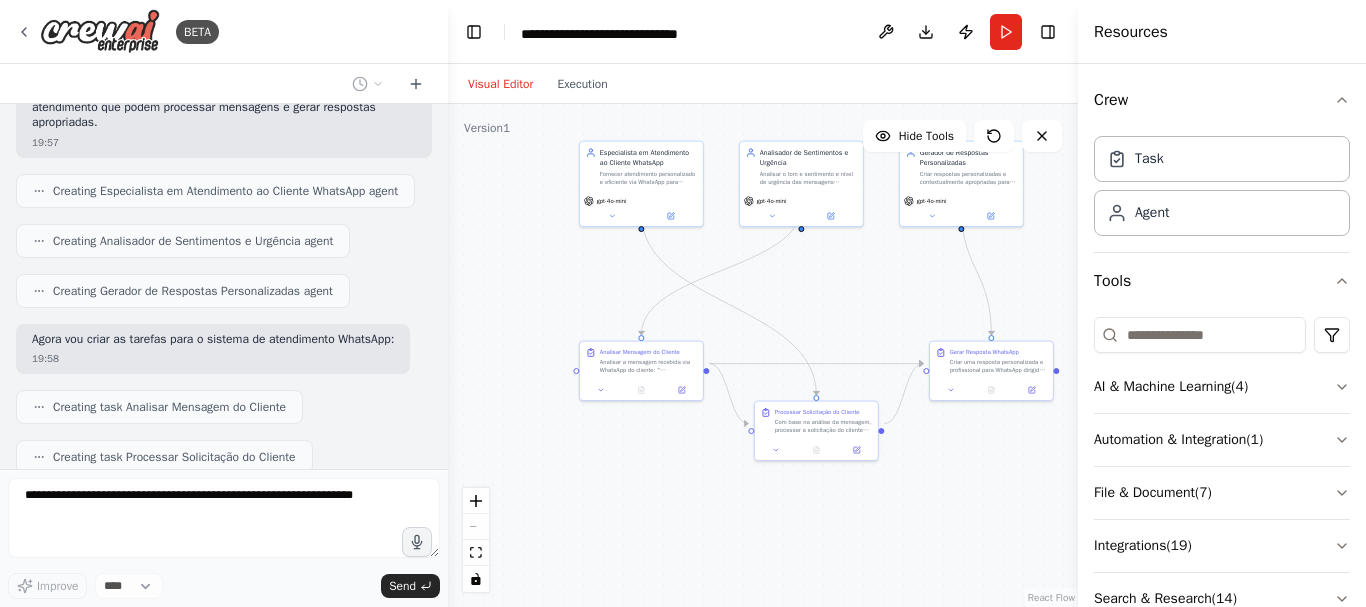 drag, startPoint x: 869, startPoint y: 237, endPoint x: 836, endPoint y: 293, distance: 65 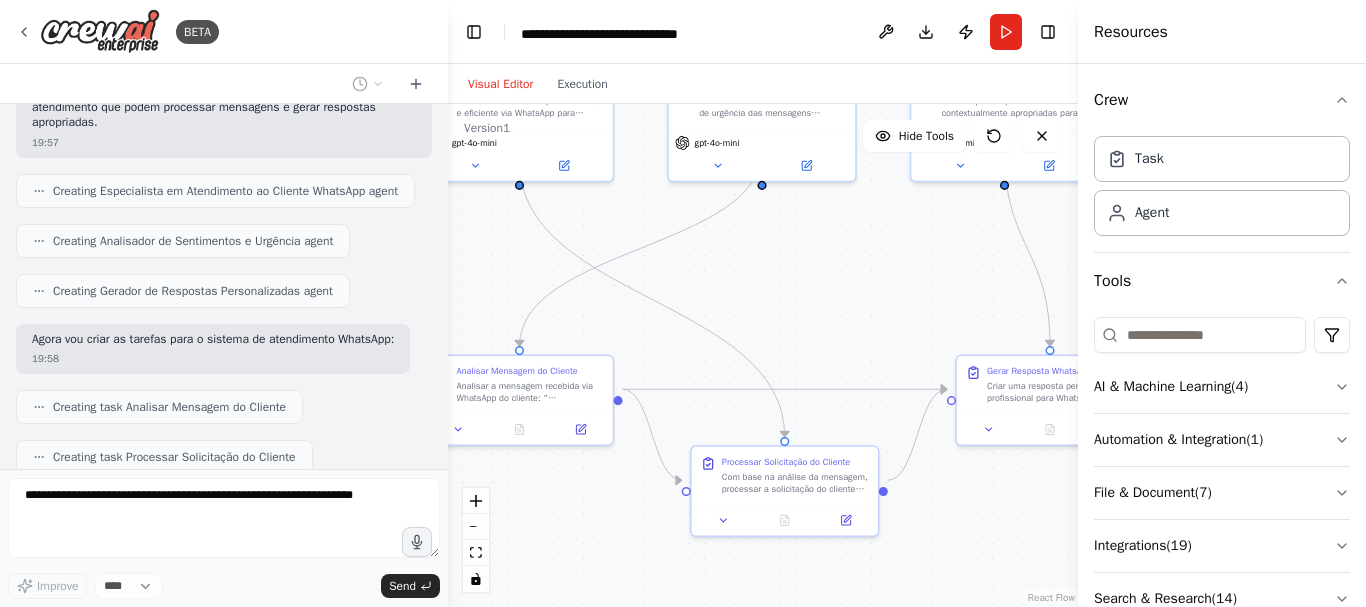 drag, startPoint x: 825, startPoint y: 341, endPoint x: 827, endPoint y: 257, distance: 84.0238 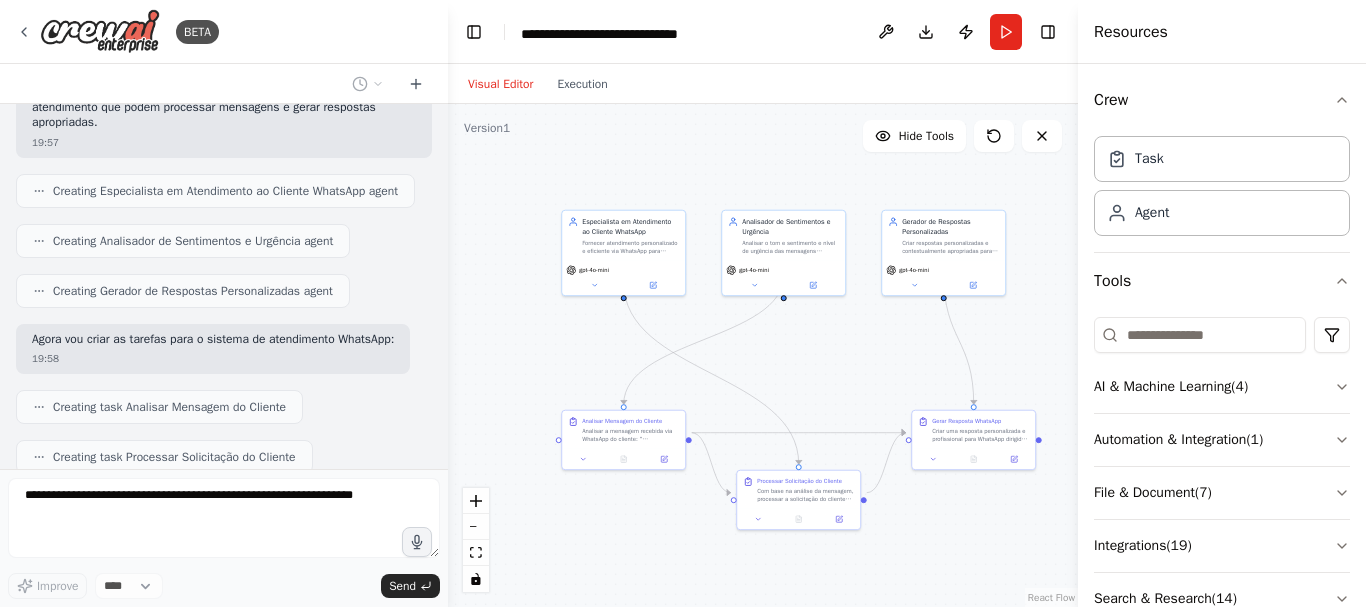drag, startPoint x: 881, startPoint y: 265, endPoint x: 846, endPoint y: 330, distance: 73.82411 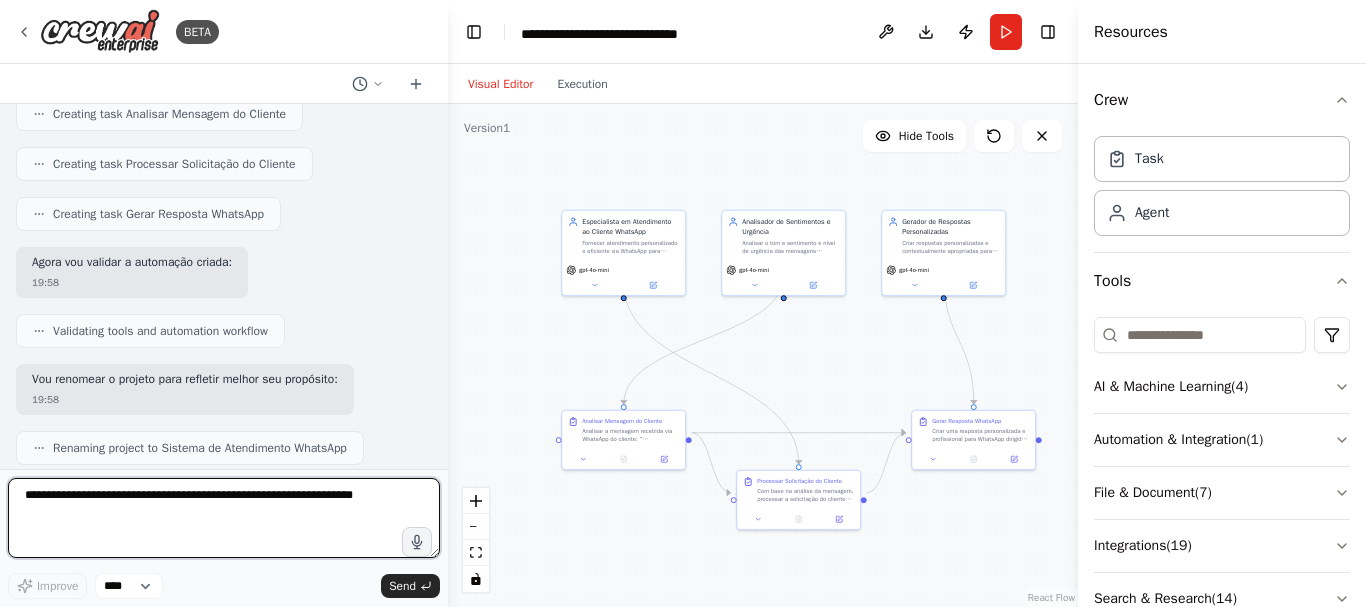 scroll, scrollTop: 845, scrollLeft: 0, axis: vertical 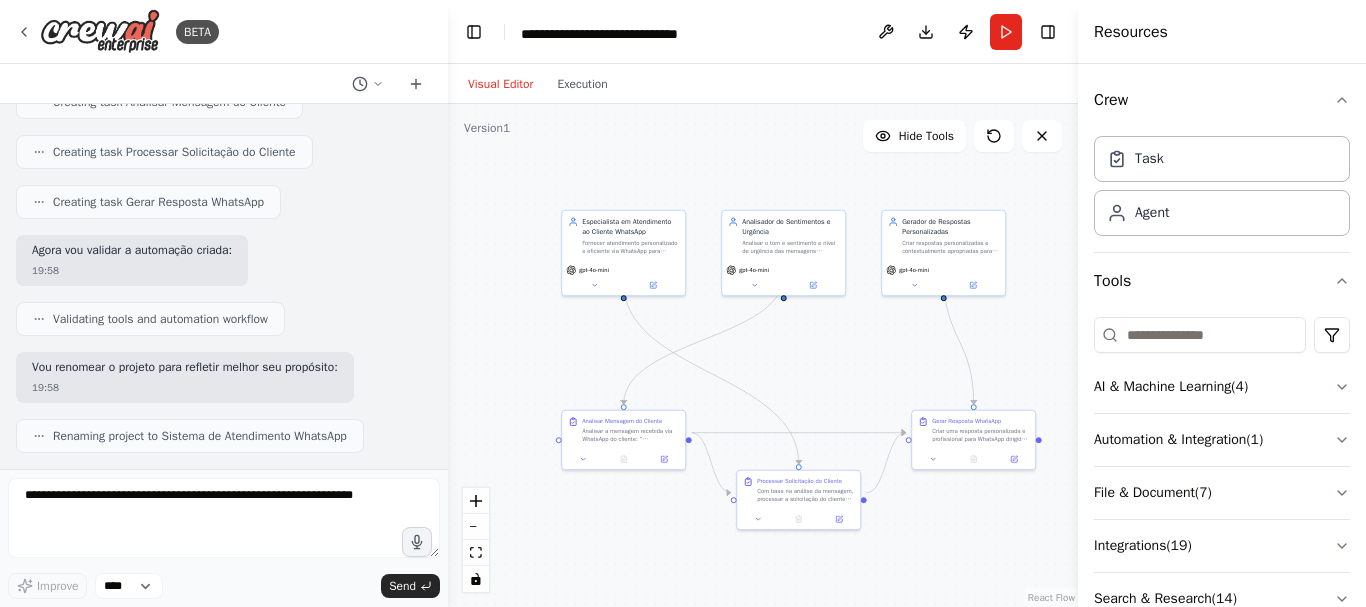 click on "Crew Task Agent Tools AI & Machine Learning  ( 4 ) Automation & Integration  ( 1 ) File & Document  ( 7 ) Integrations  ( 19 ) Search & Research  ( 14 ) Web Scraping & Browsing  ( 14 )" at bounding box center [1222, 335] 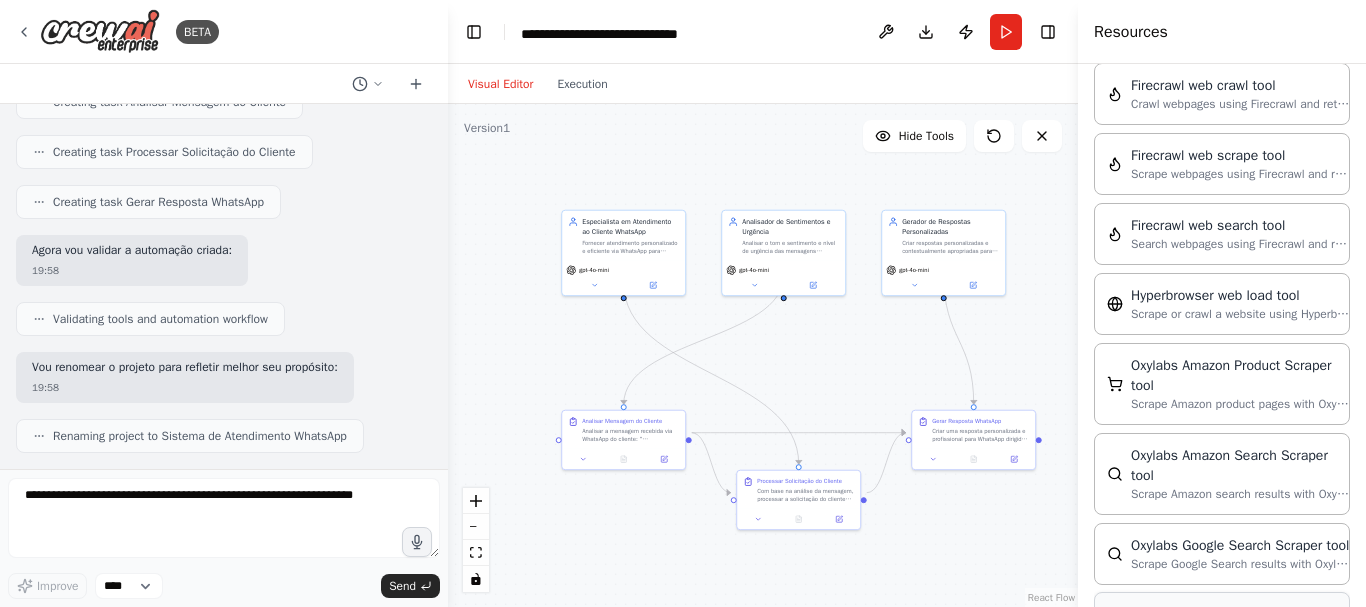 scroll, scrollTop: 293, scrollLeft: 0, axis: vertical 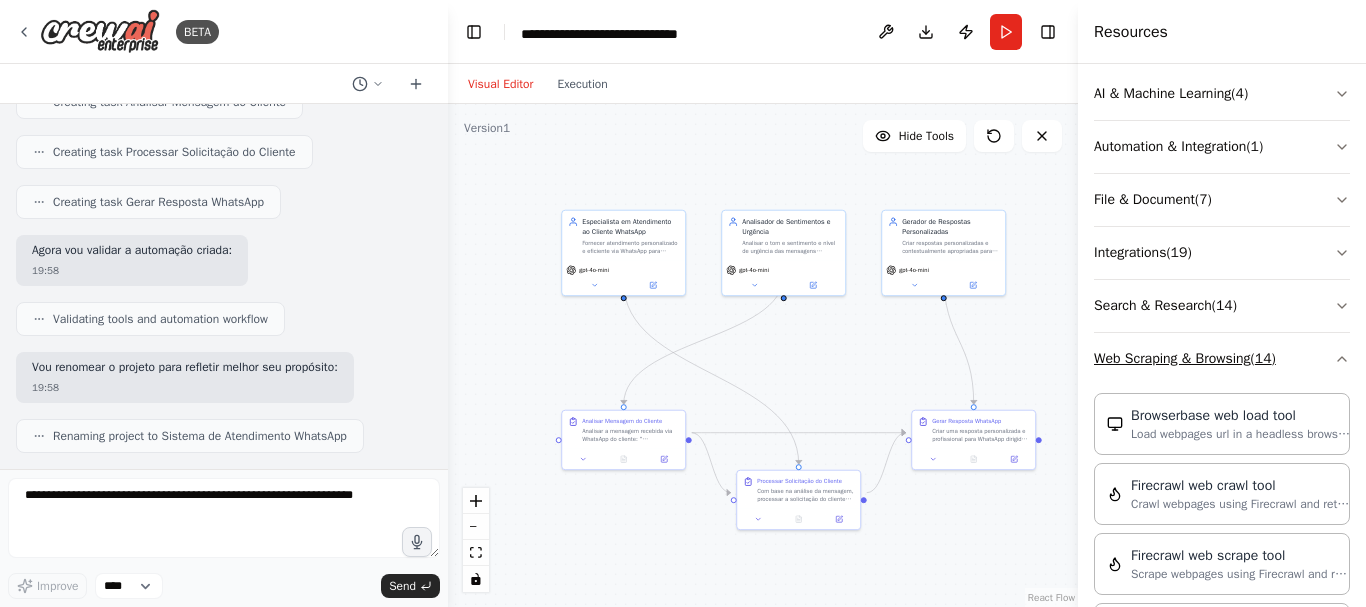click 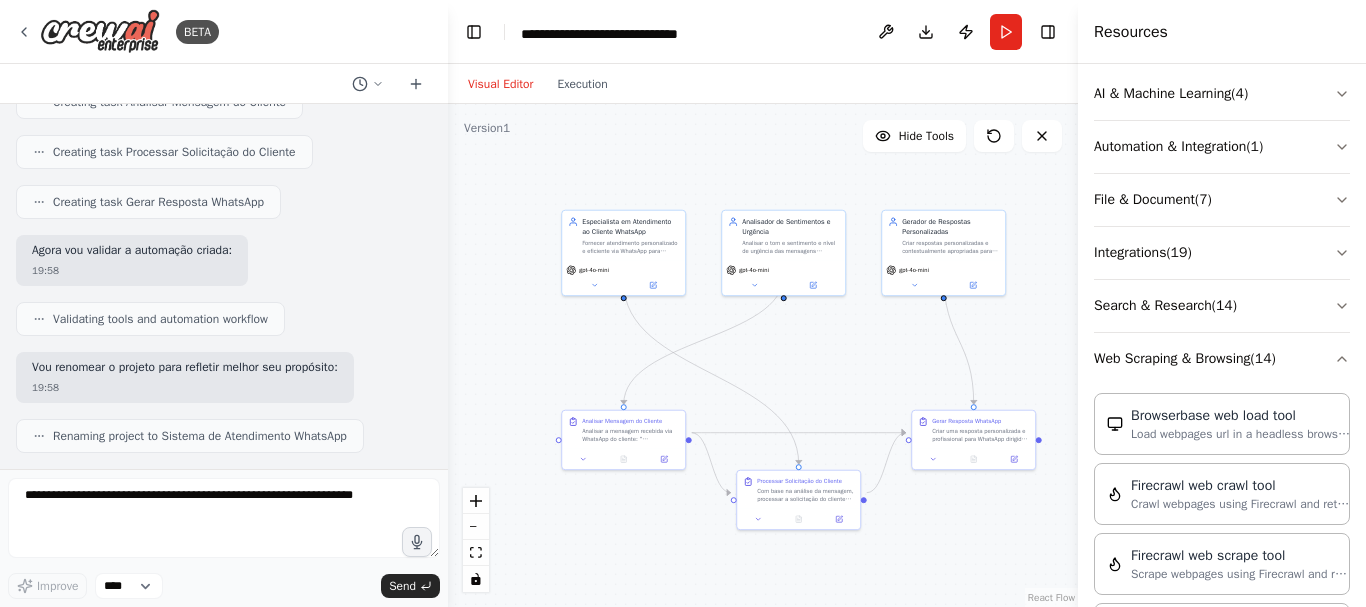 scroll, scrollTop: 0, scrollLeft: 0, axis: both 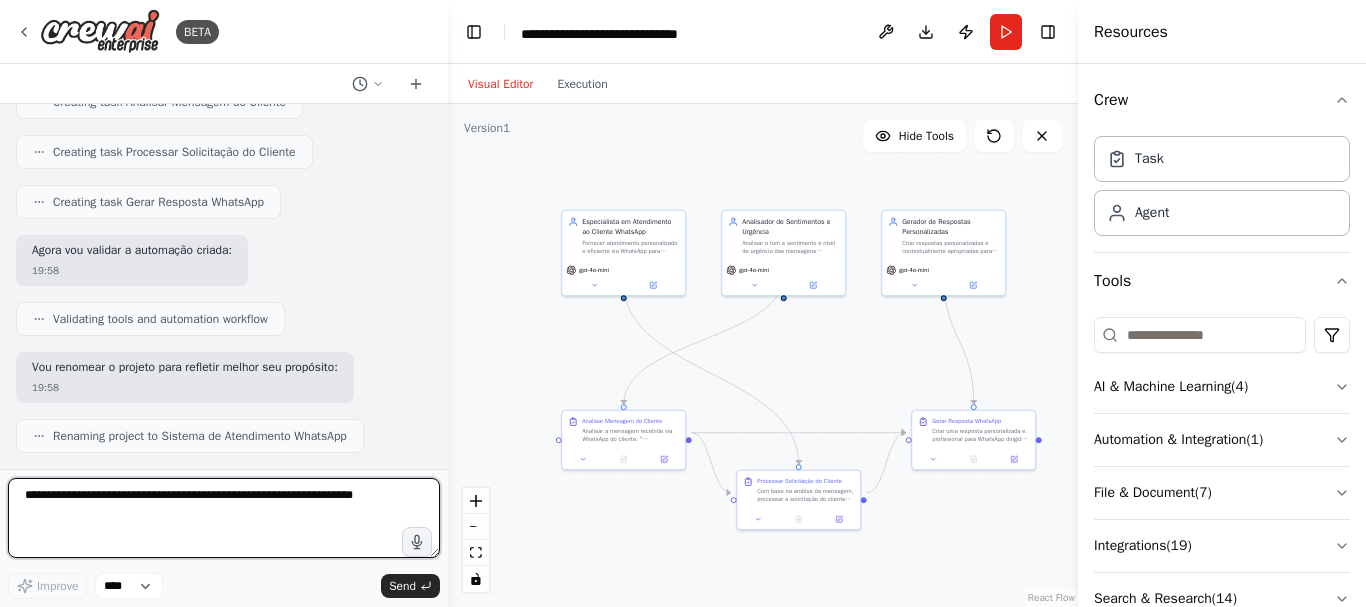 click at bounding box center (224, 518) 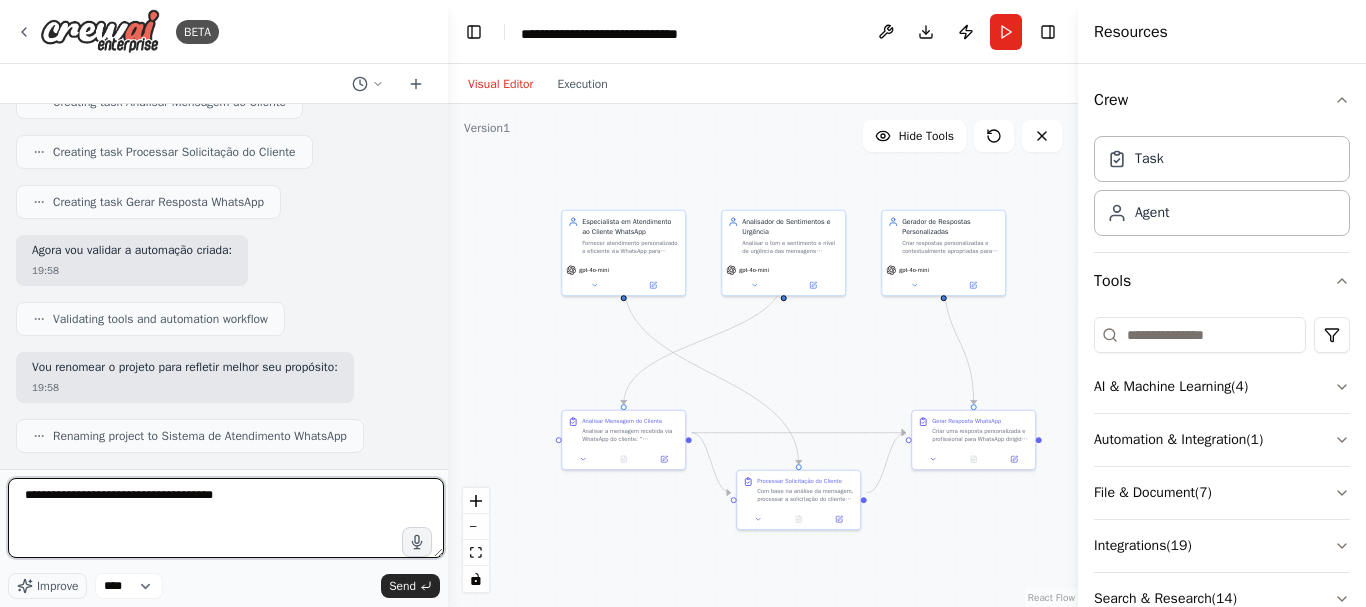type on "**********" 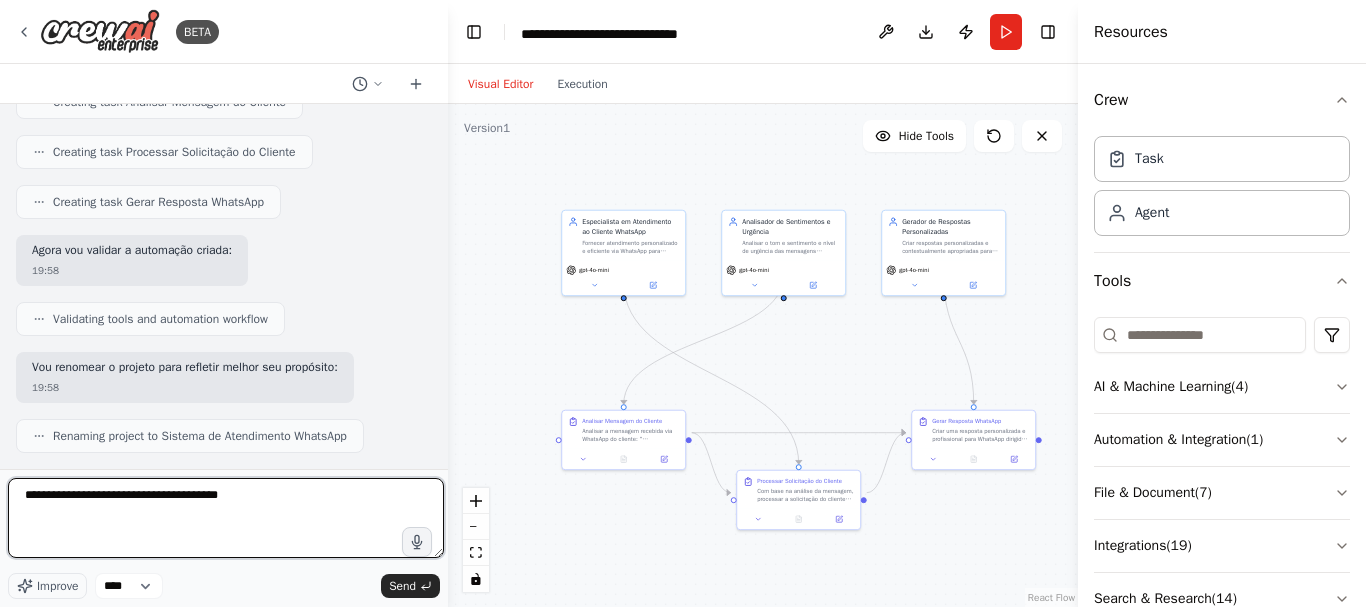 type 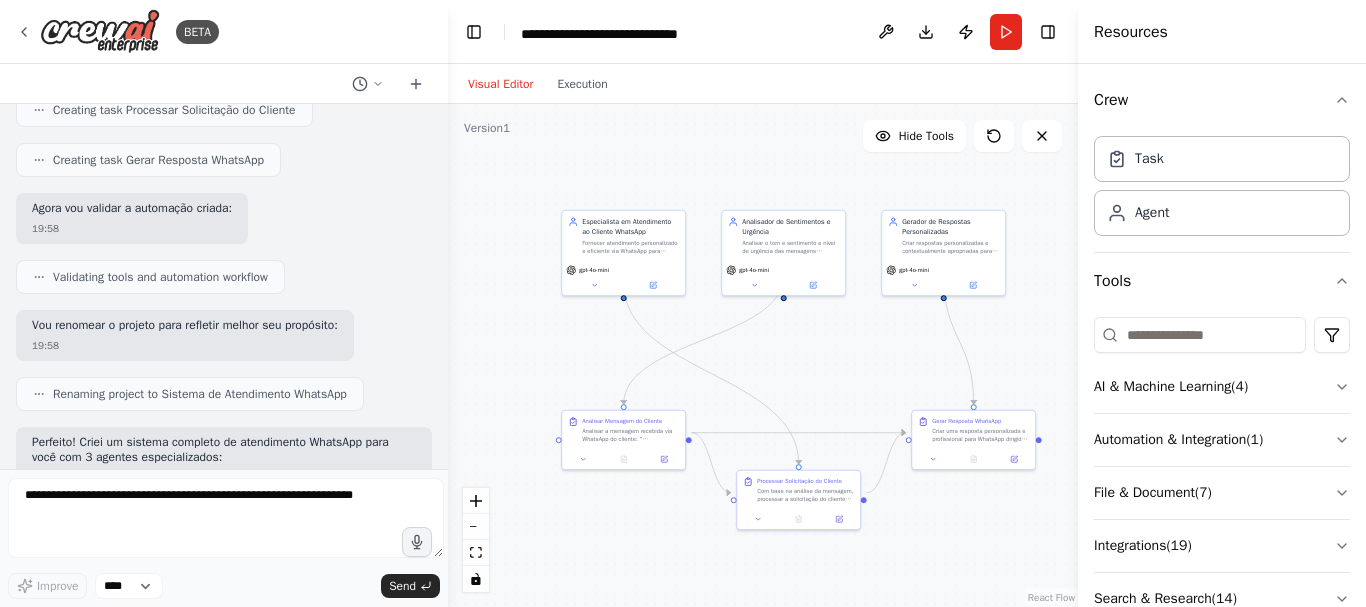 scroll, scrollTop: 937, scrollLeft: 0, axis: vertical 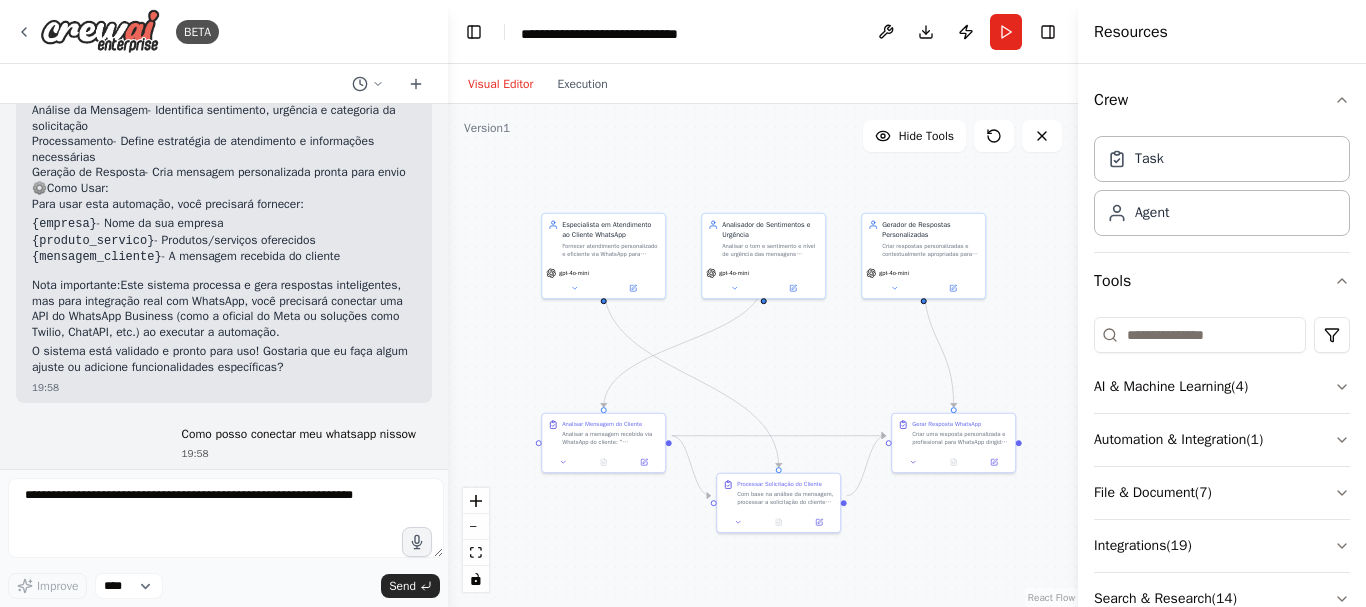 drag, startPoint x: 860, startPoint y: 274, endPoint x: 840, endPoint y: 277, distance: 20.22375 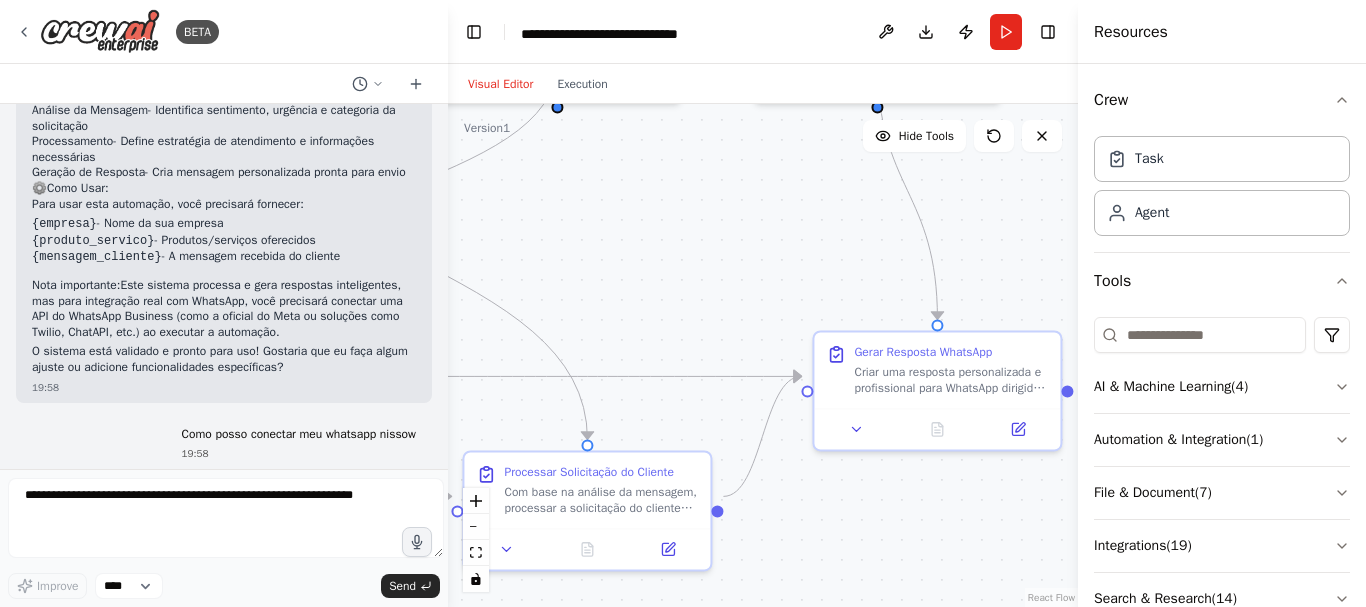 drag, startPoint x: 893, startPoint y: 277, endPoint x: 759, endPoint y: 85, distance: 234.13672 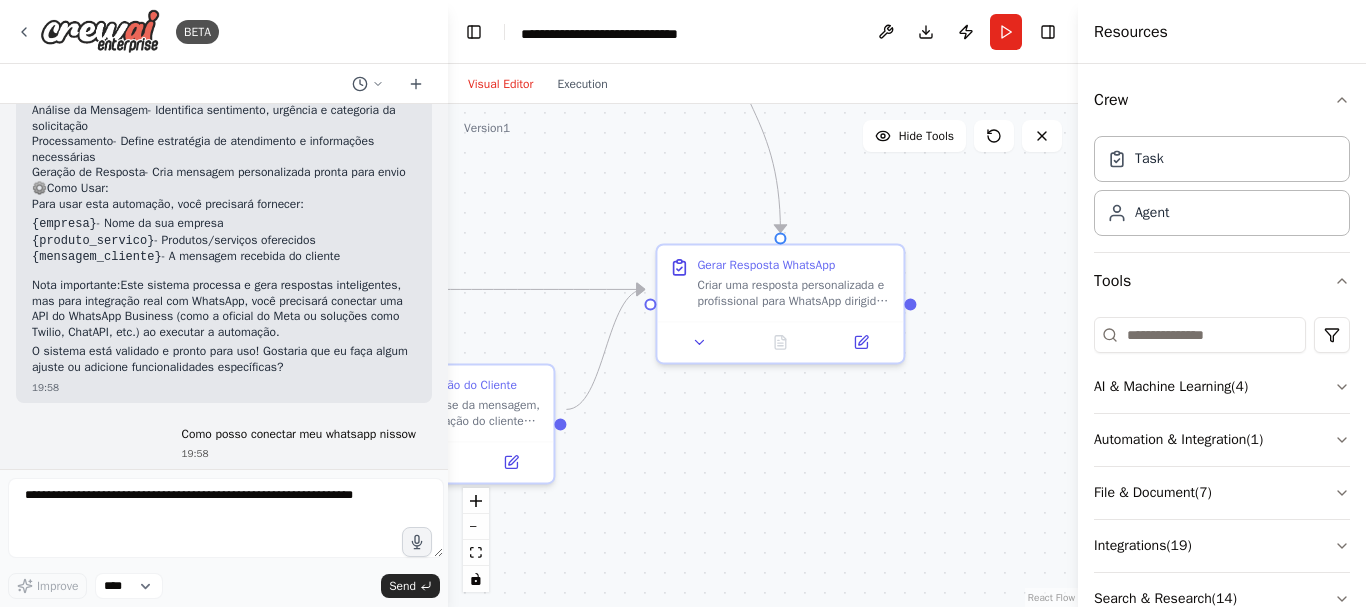 drag, startPoint x: 797, startPoint y: 261, endPoint x: 663, endPoint y: 189, distance: 152.11838 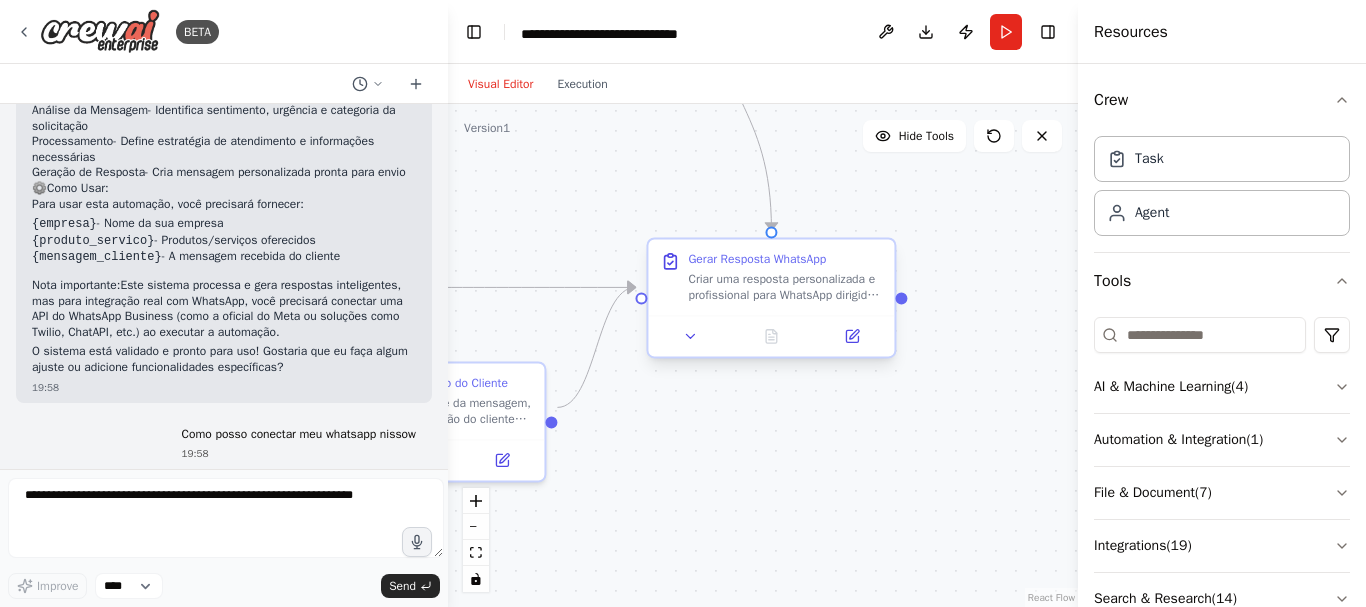 click on "Criar uma resposta personalizada e profissional para WhatsApp dirigida ao cliente, considerando o sentimento detectado, urgência e plano de atendimento. A resposta deve seguir o tom de voz da {empresa}, ser clara, objetiva e incluir emojis quando apropriado. Garantir que a resposta seja adequada para o formato WhatsApp." at bounding box center (785, 287) 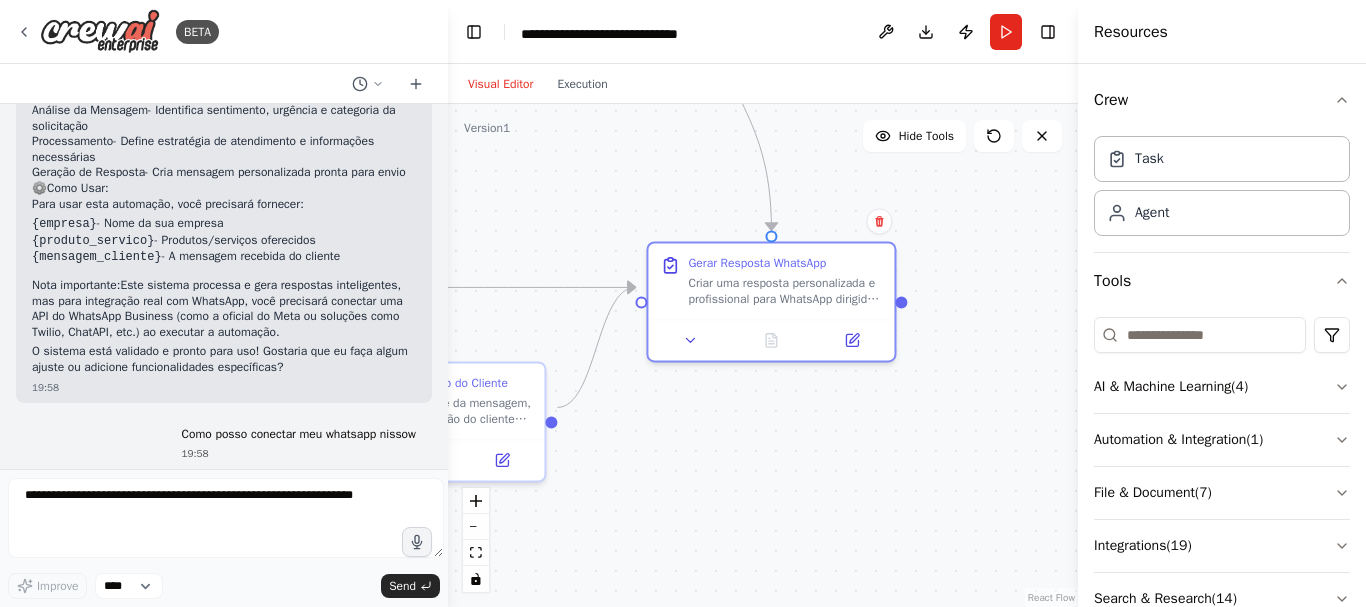 click on ".deletable-edge-delete-btn {
width: 20px;
height: 20px;
border: 0px solid #ffffff;
color: #6b7280;
background-color: #f8fafc;
cursor: pointer;
border-radius: 50%;
font-size: 12px;
padding: 3px;
display: flex;
align-items: center;
justify-content: center;
transition: all 0.2s cubic-bezier(0.4, 0, 0.2, 1);
box-shadow: 0 2px 4px rgba(0, 0, 0, 0.1);
}
.deletable-edge-delete-btn:hover {
background-color: #ef4444;
color: #ffffff;
border-color: #dc2626;
transform: scale(1.1);
box-shadow: 0 4px 12px rgba(239, 68, 68, 0.4);
}
.deletable-edge-delete-btn:active {
transform: scale(0.95);
box-shadow: 0 2px 4px rgba(239, 68, 68, 0.3);
}
Especialista em Atendimento ao Cliente WhatsApp [COMPANY]" at bounding box center (763, 355) 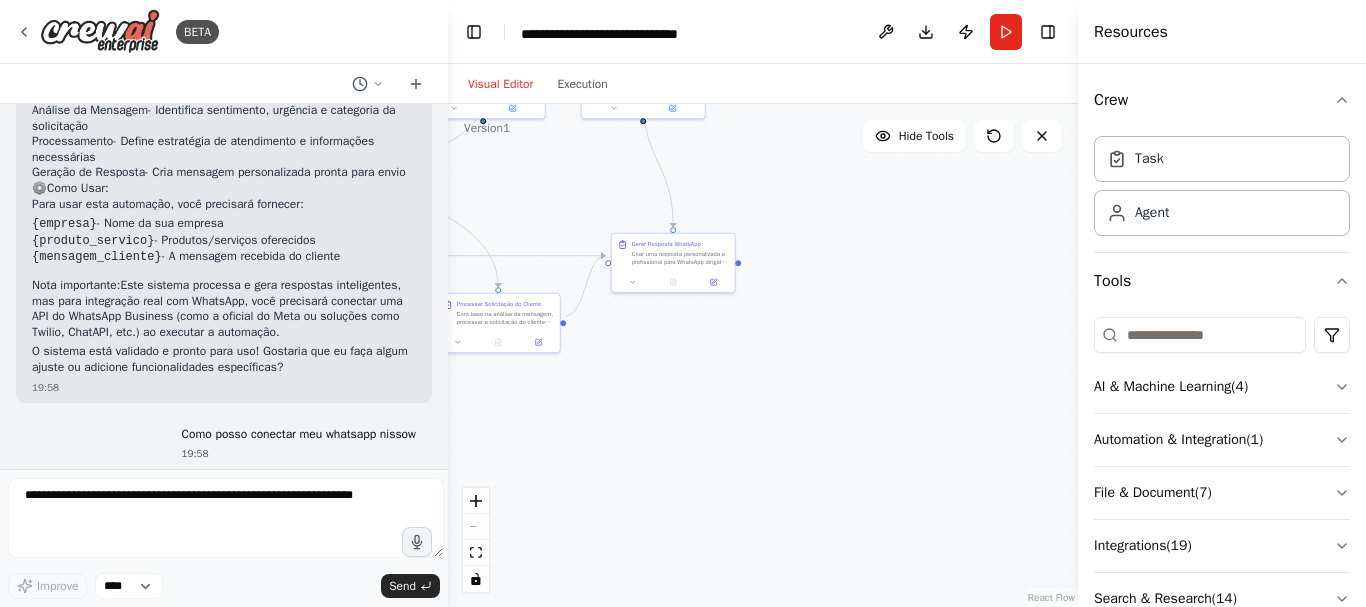 click on ".deletable-edge-delete-btn {
width: 20px;
height: 20px;
border: 0px solid #ffffff;
color: #6b7280;
background-color: #f8fafc;
cursor: pointer;
border-radius: 50%;
font-size: 12px;
padding: 3px;
display: flex;
align-items: center;
justify-content: center;
transition: all 0.2s cubic-bezier(0.4, 0, 0.2, 1);
box-shadow: 0 2px 4px rgba(0, 0, 0, 0.1);
}
.deletable-edge-delete-btn:hover {
background-color: #ef4444;
color: #ffffff;
border-color: #dc2626;
transform: scale(1.1);
box-shadow: 0 4px 12px rgba(239, 68, 68, 0.4);
}
.deletable-edge-delete-btn:active {
transform: scale(0.95);
box-shadow: 0 2px 4px rgba(239, 68, 68, 0.3);
}
Especialista em Atendimento ao Cliente WhatsApp [COMPANY]" at bounding box center (763, 355) 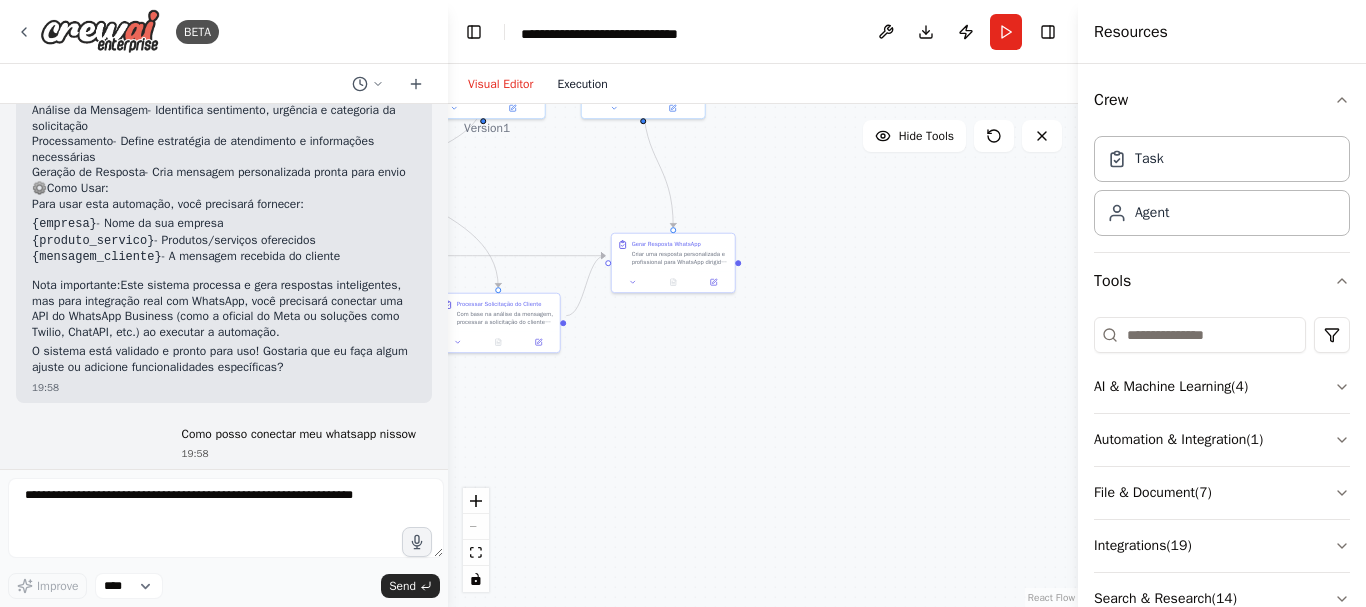 click on "Execution" at bounding box center (582, 84) 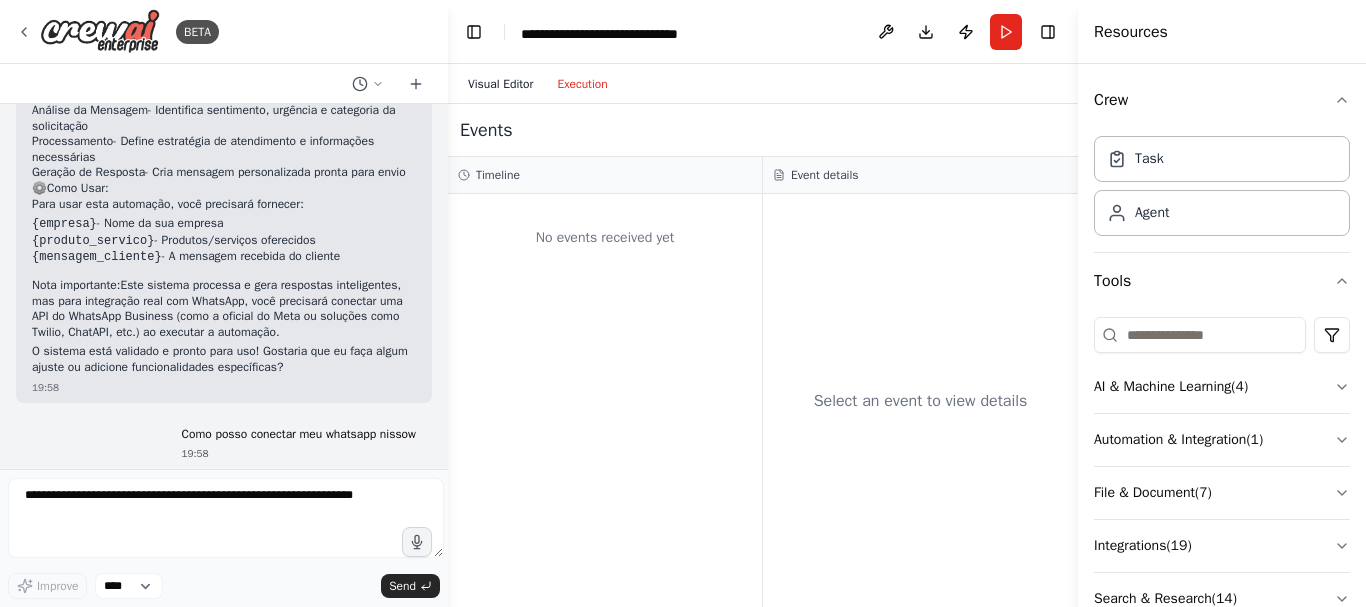 click on "Visual Editor" at bounding box center (500, 84) 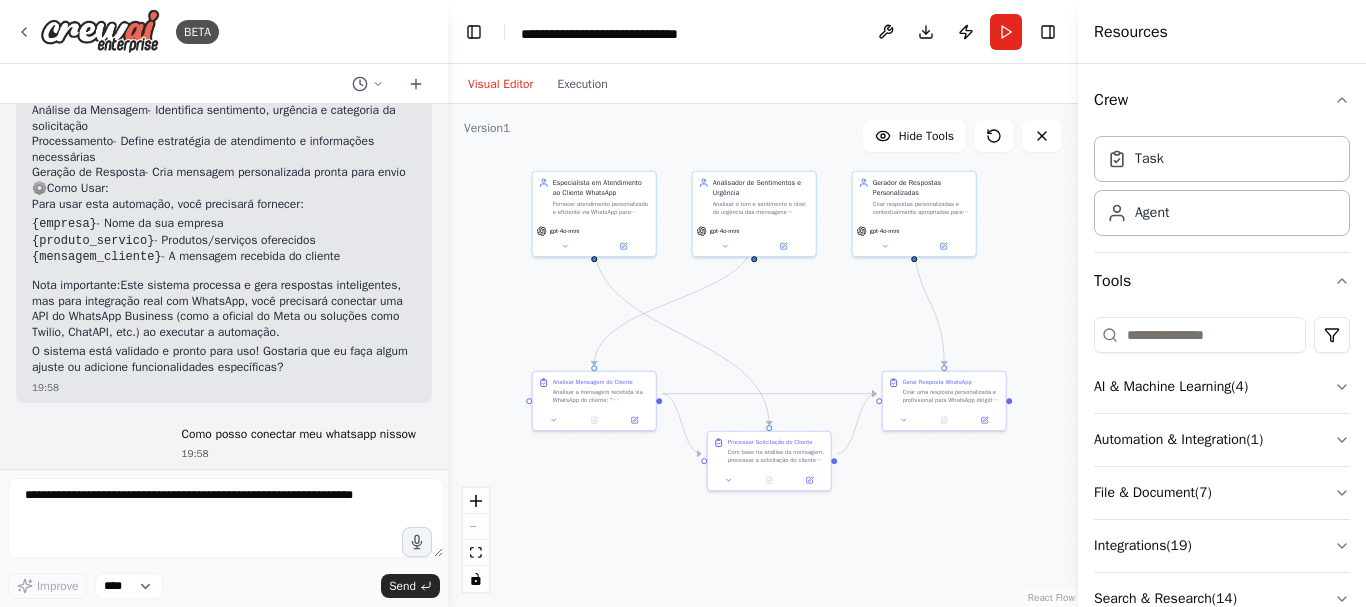 drag, startPoint x: 686, startPoint y: 288, endPoint x: 950, endPoint y: 461, distance: 315.63428 